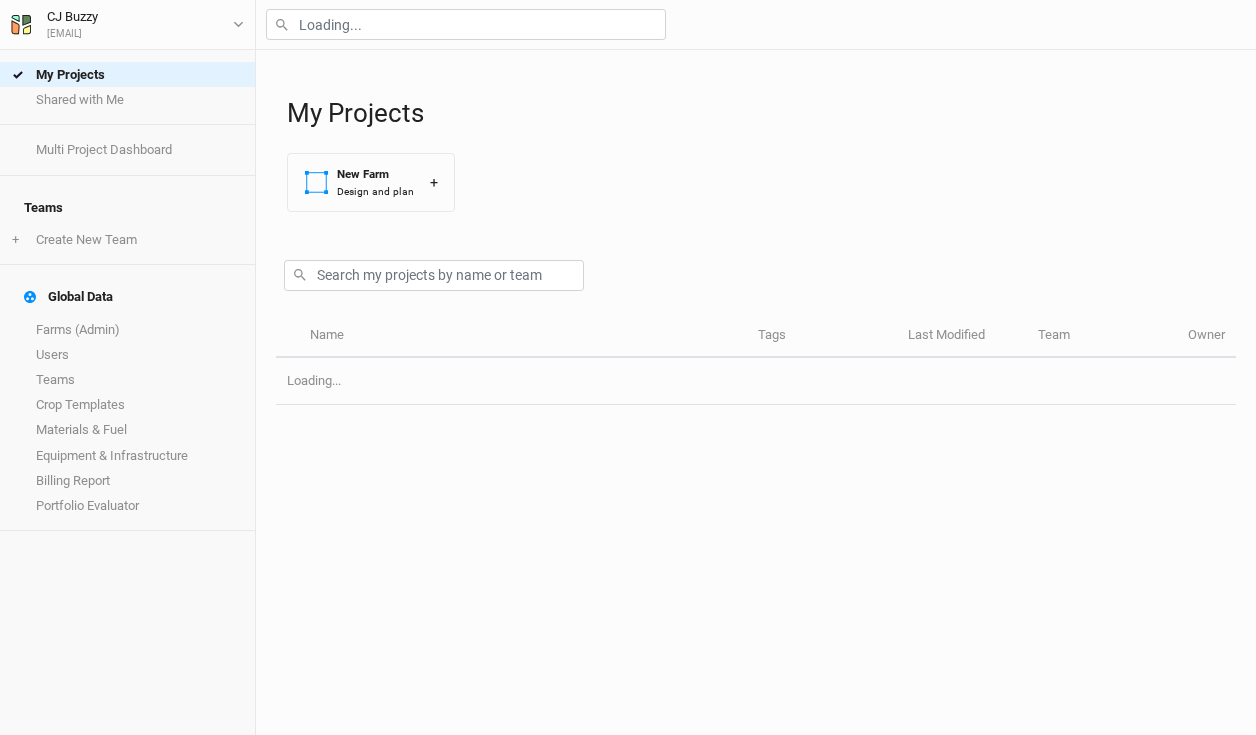 scroll, scrollTop: 0, scrollLeft: 0, axis: both 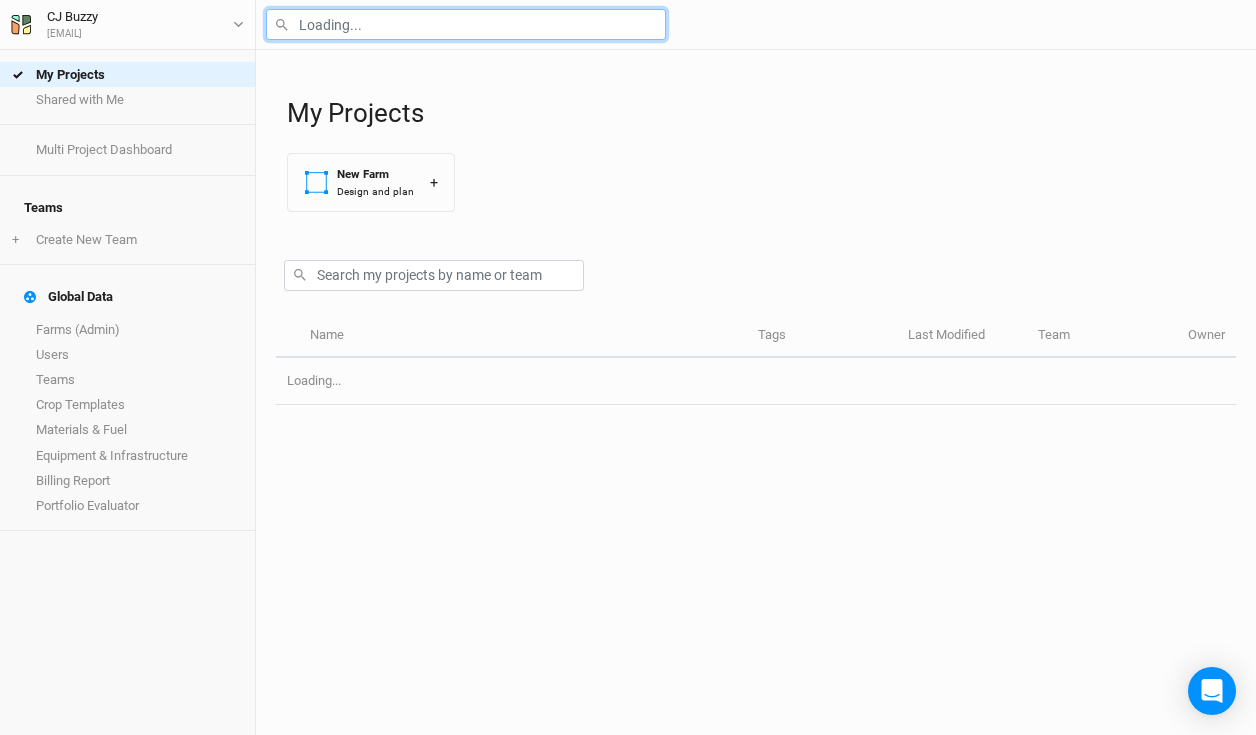 click at bounding box center [466, 24] 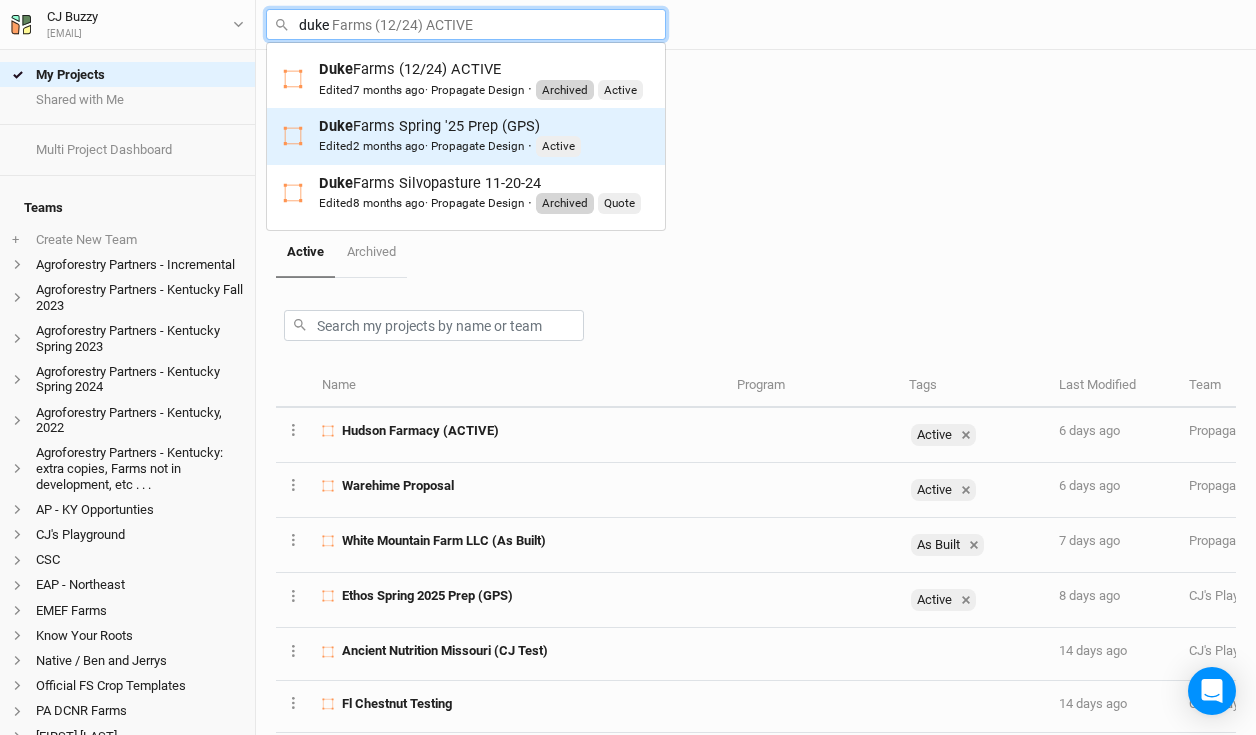 click on "Edited  2 months ago  · Propagate Design" at bounding box center [421, 146] 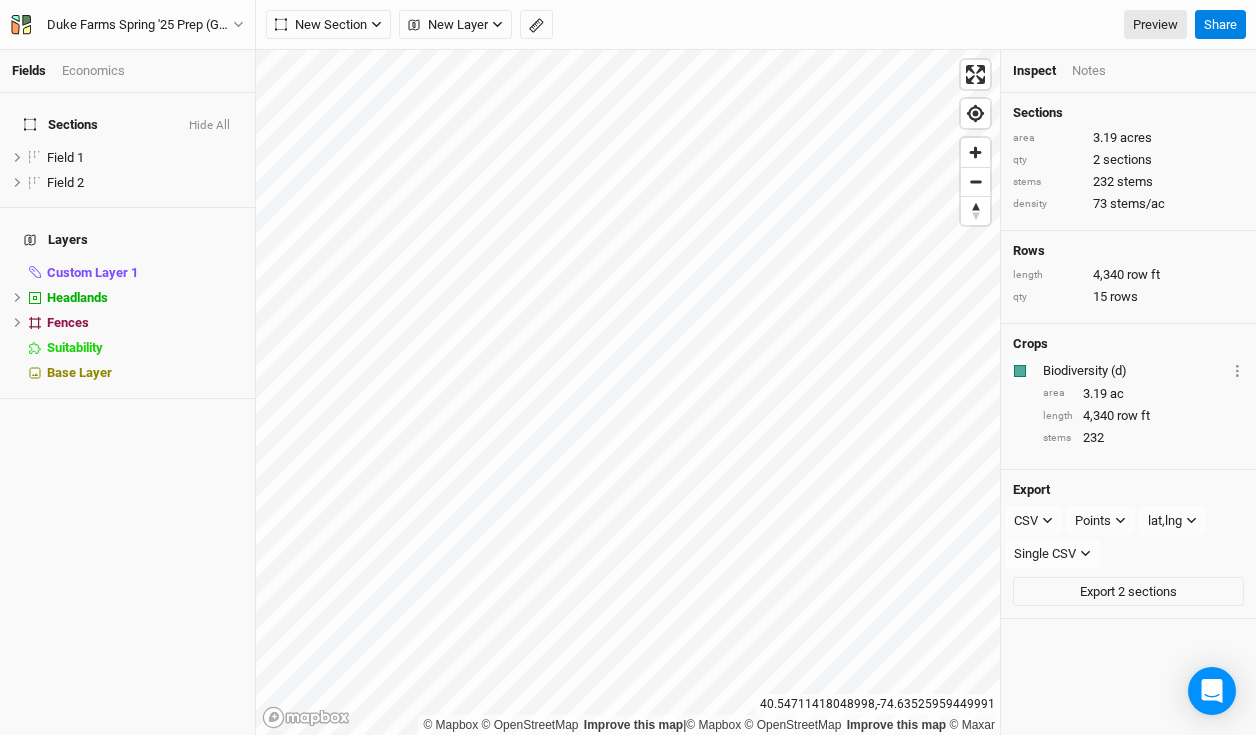 click on "Economics" at bounding box center [93, 71] 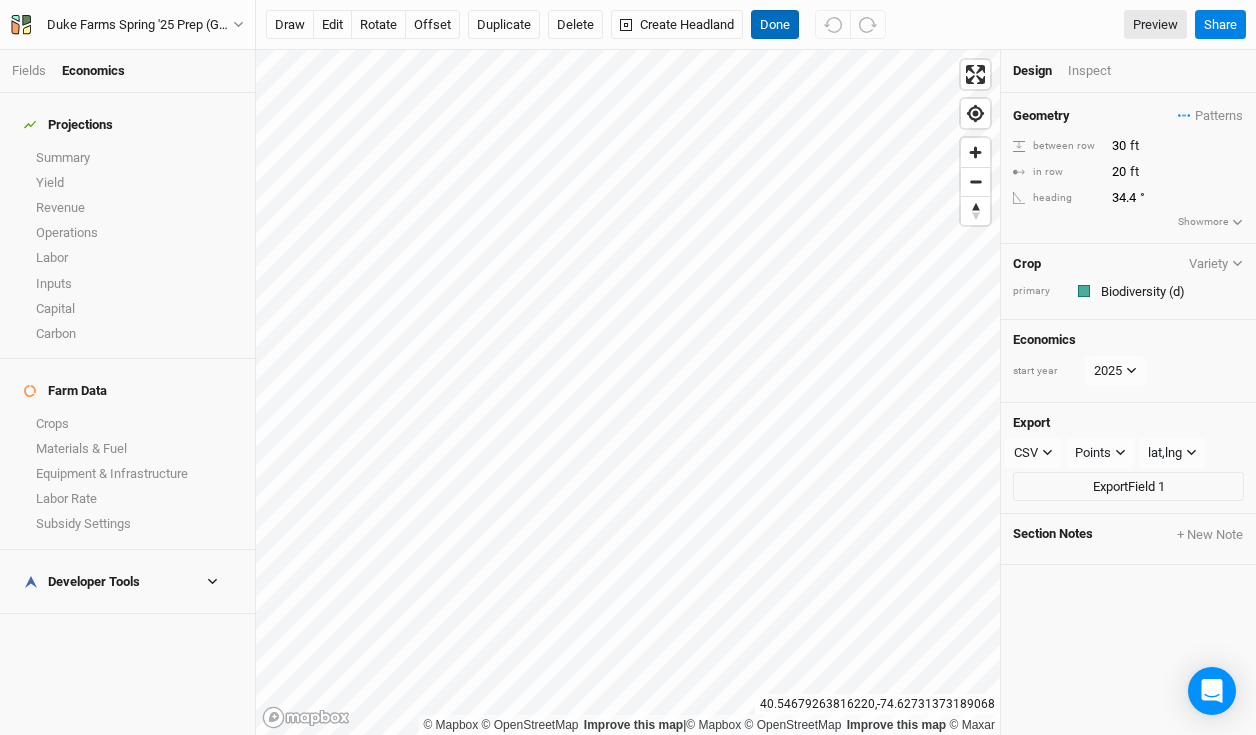 click on "Done" at bounding box center (775, 25) 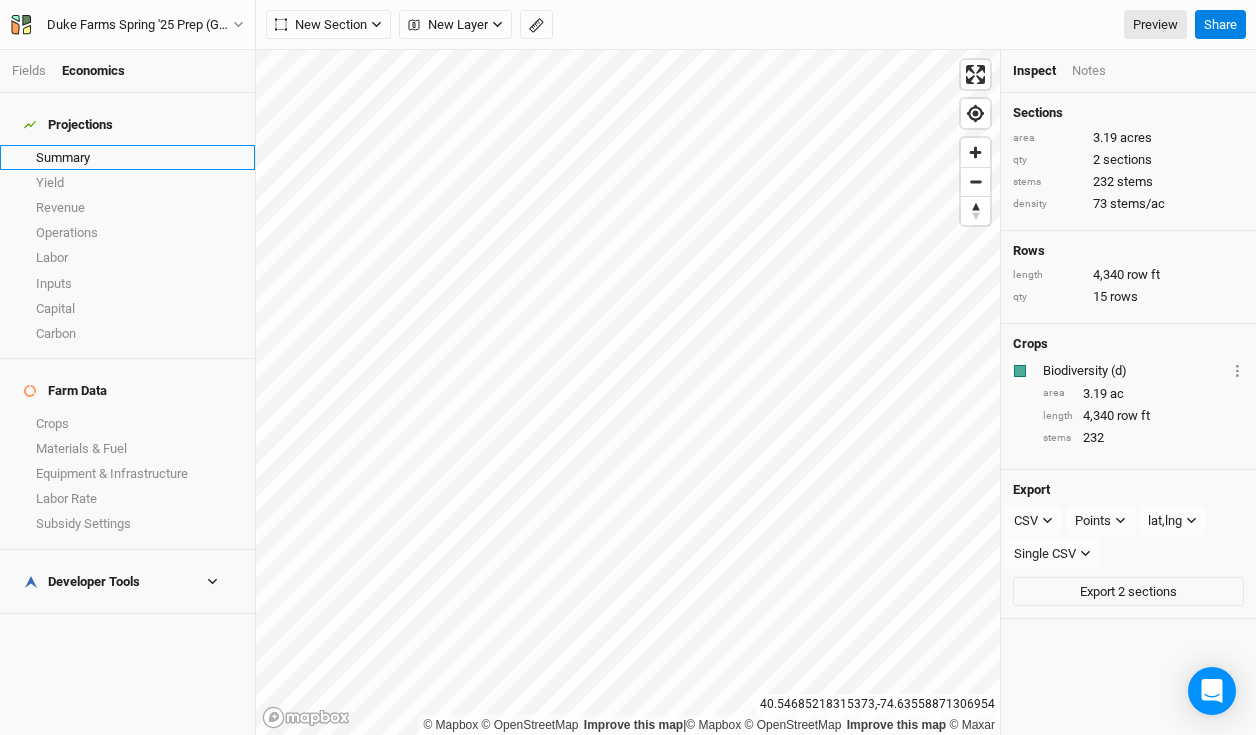 click on "Summary" at bounding box center [127, 157] 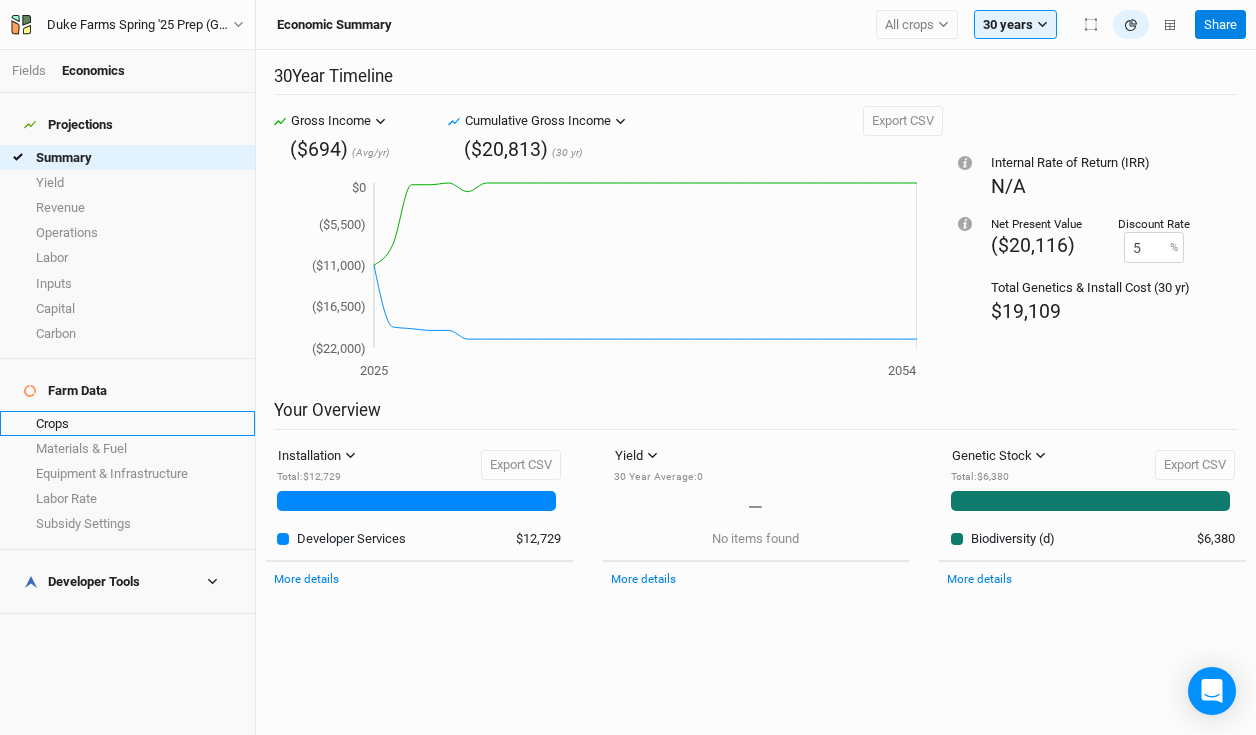 click on "Crops" at bounding box center (127, 423) 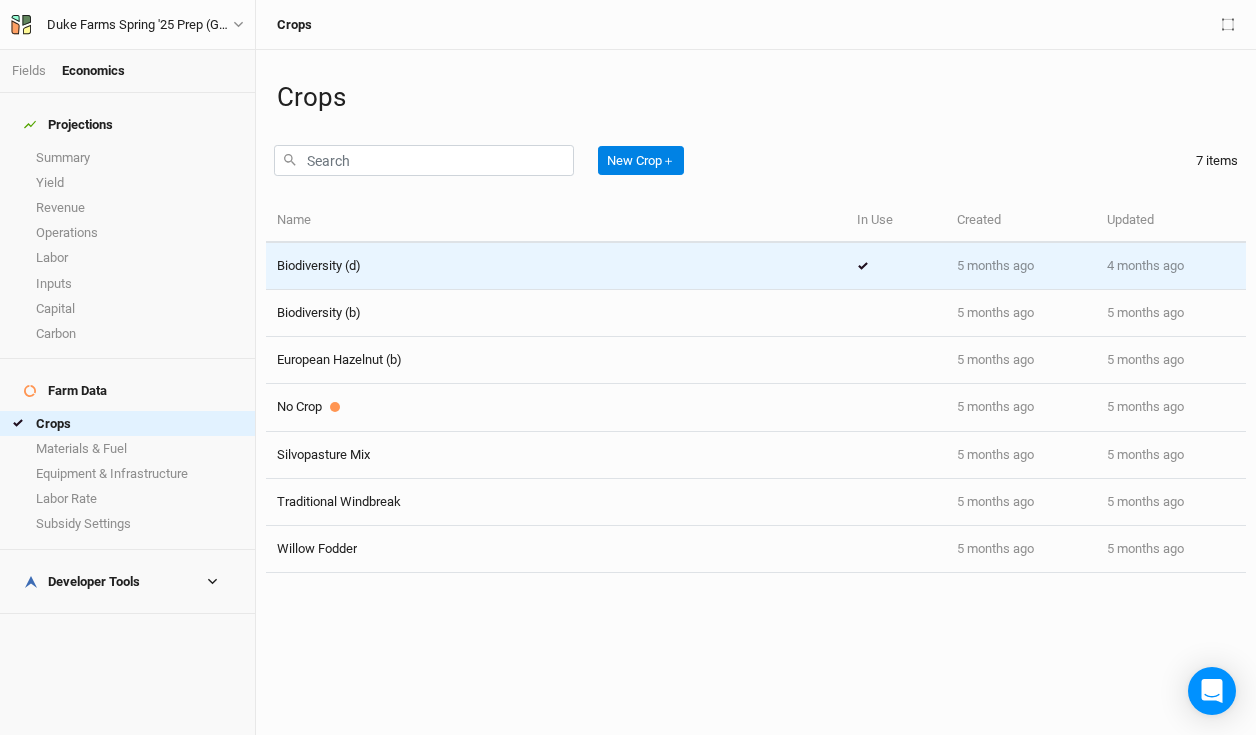 click on "Biodiversity (d)" at bounding box center (556, 266) 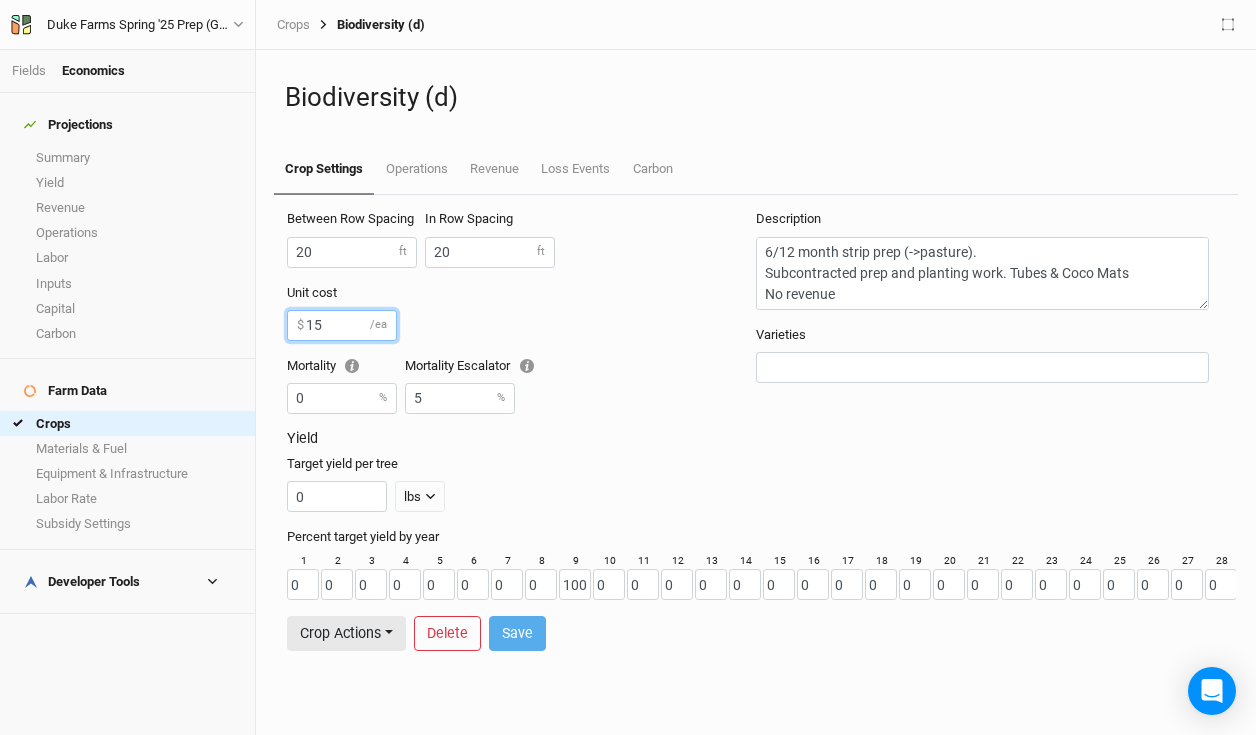 drag, startPoint x: 352, startPoint y: 327, endPoint x: 310, endPoint y: 317, distance: 43.174065 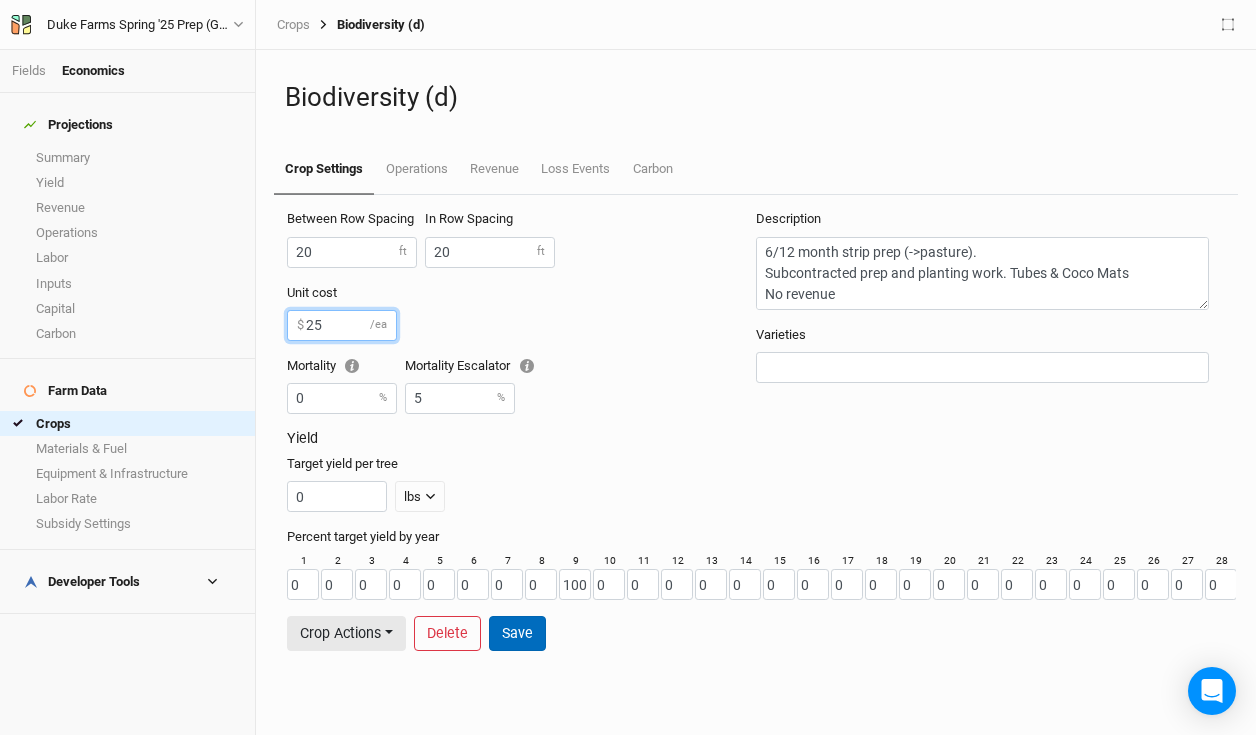 type on "25" 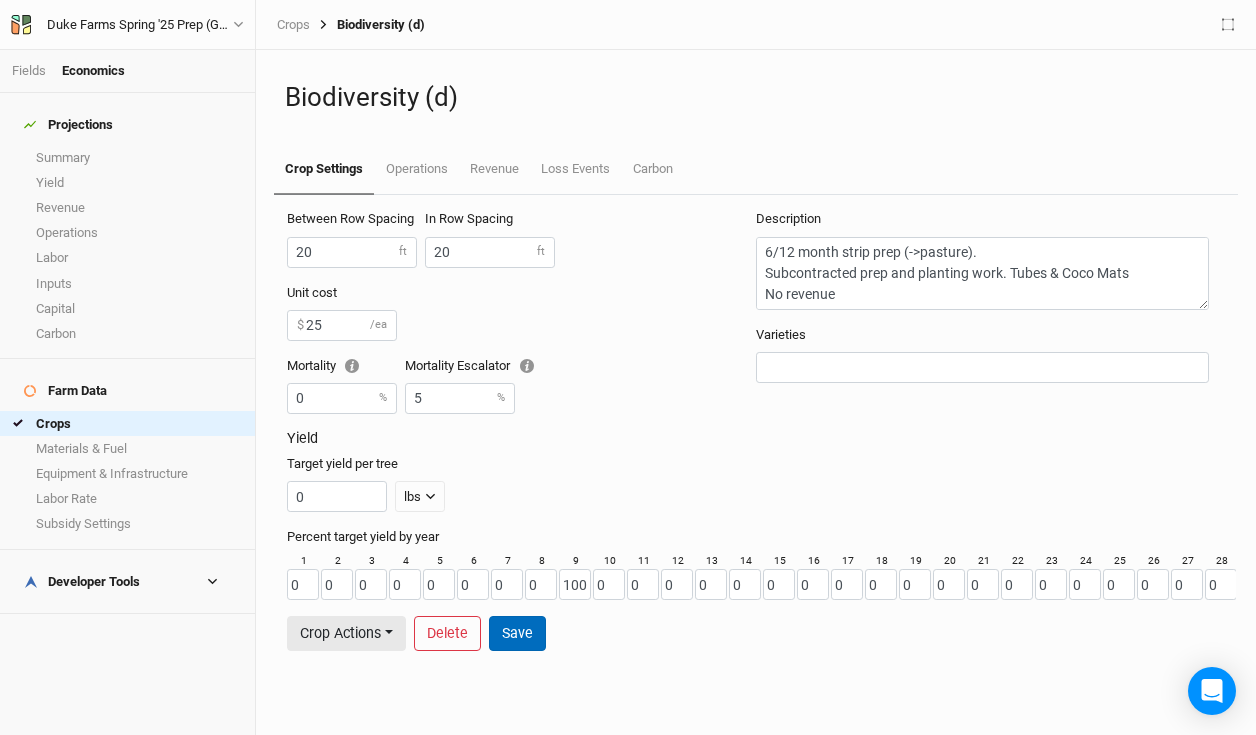 click on "Save" at bounding box center [517, 633] 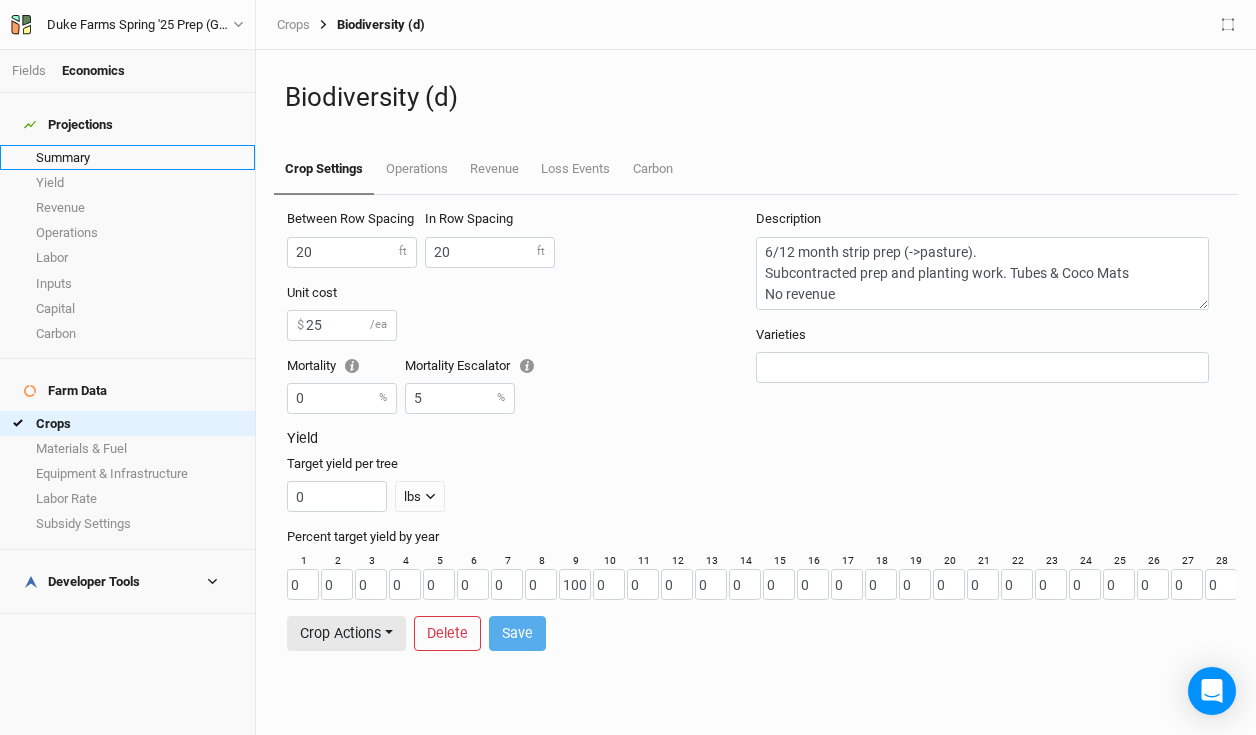 click on "Summary" at bounding box center (127, 157) 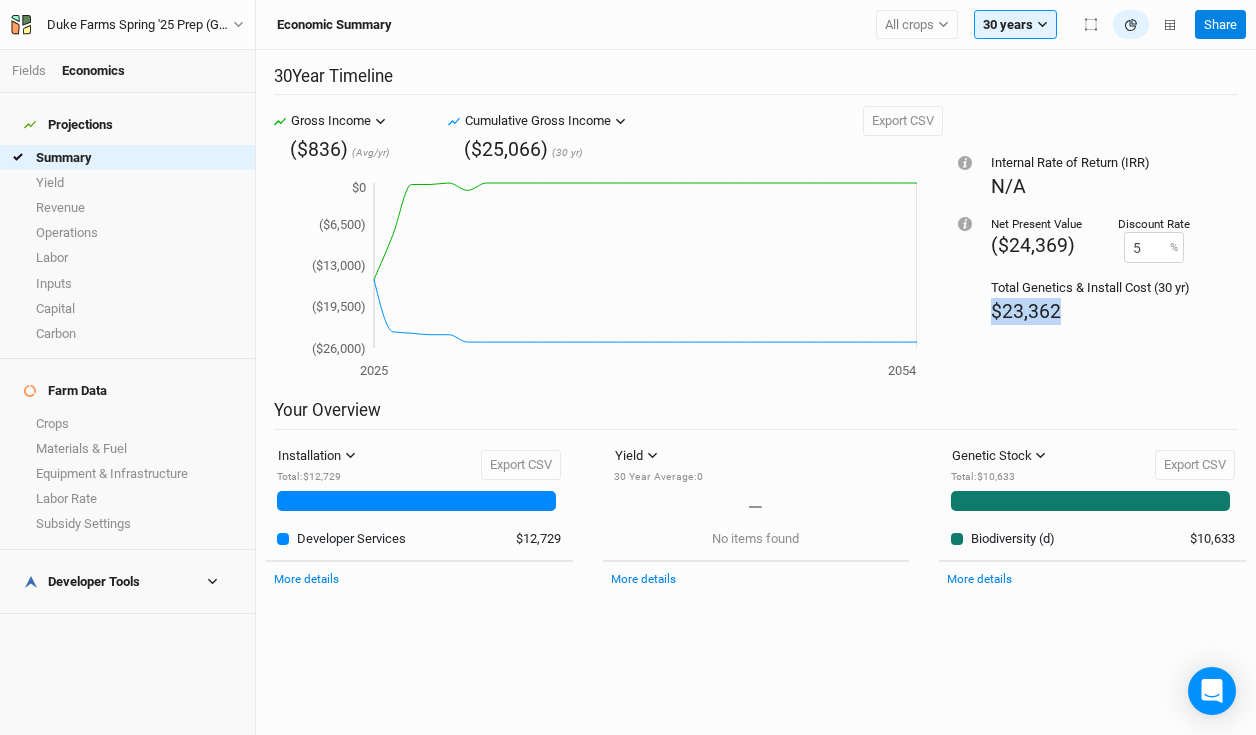 drag, startPoint x: 1063, startPoint y: 314, endPoint x: 966, endPoint y: 305, distance: 97.41663 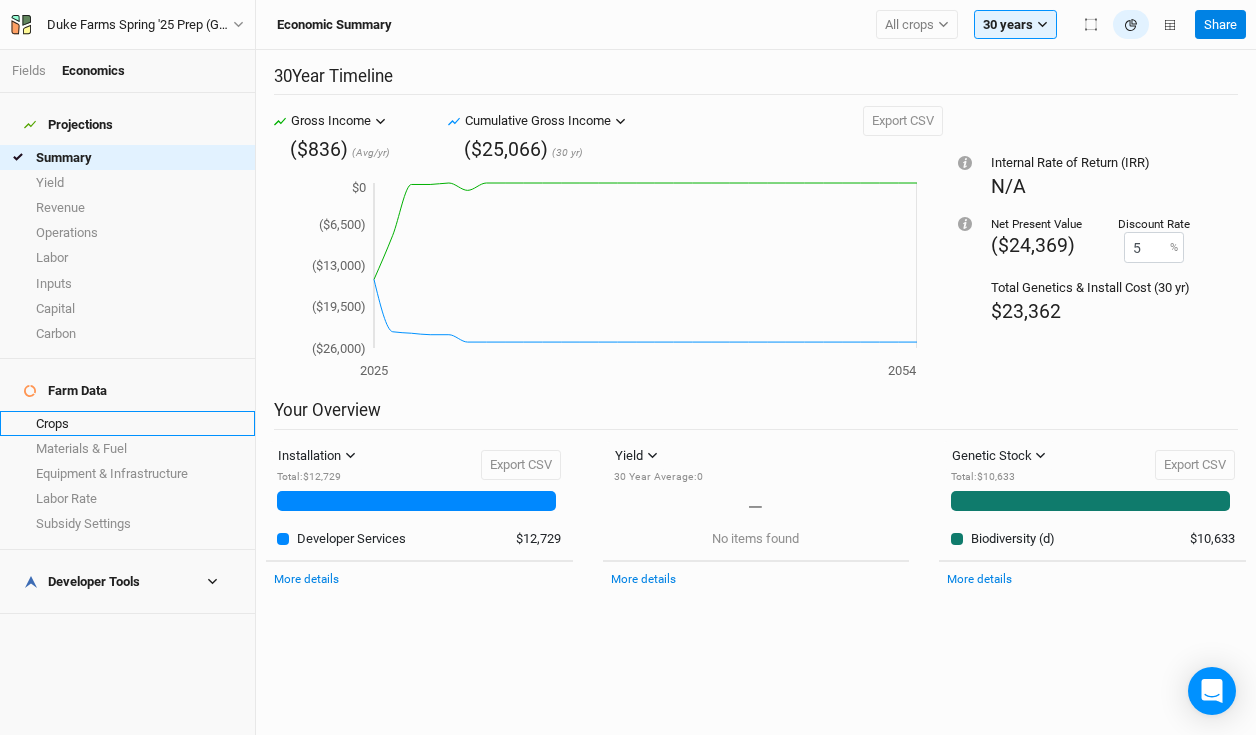 click on "Crops" at bounding box center (127, 423) 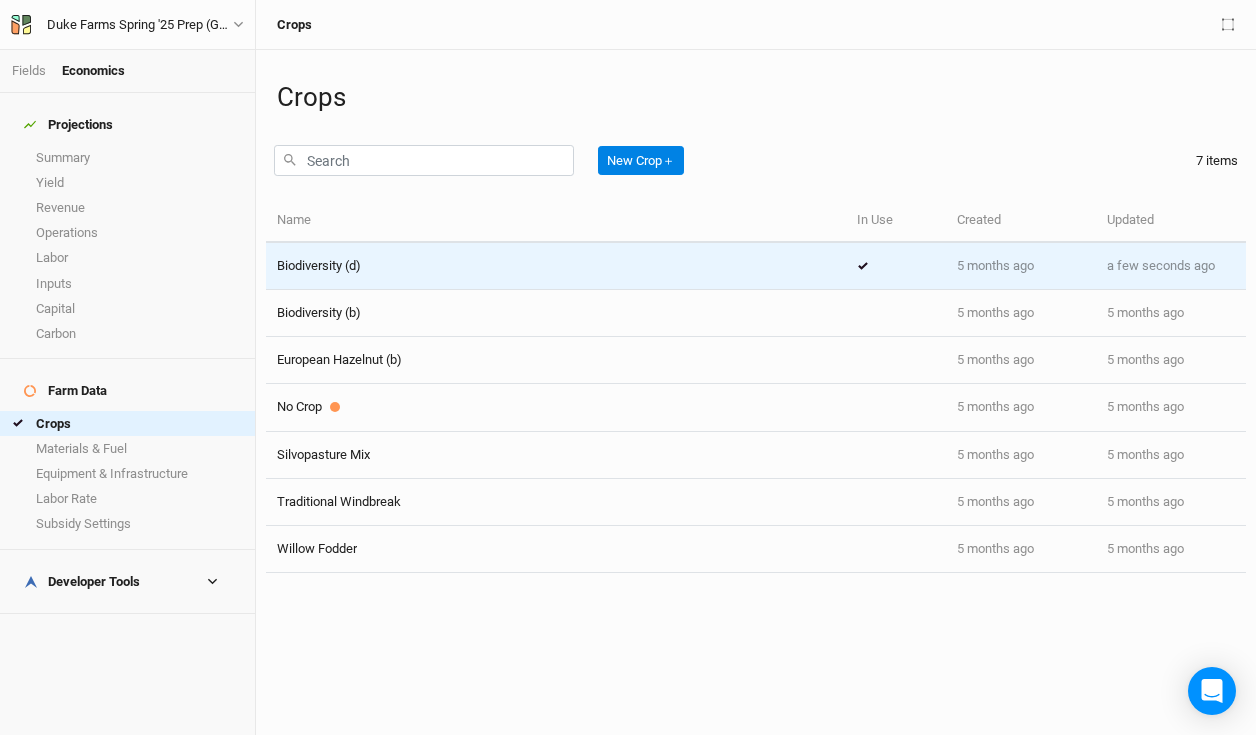 click on "Biodiversity (d)" at bounding box center (556, 266) 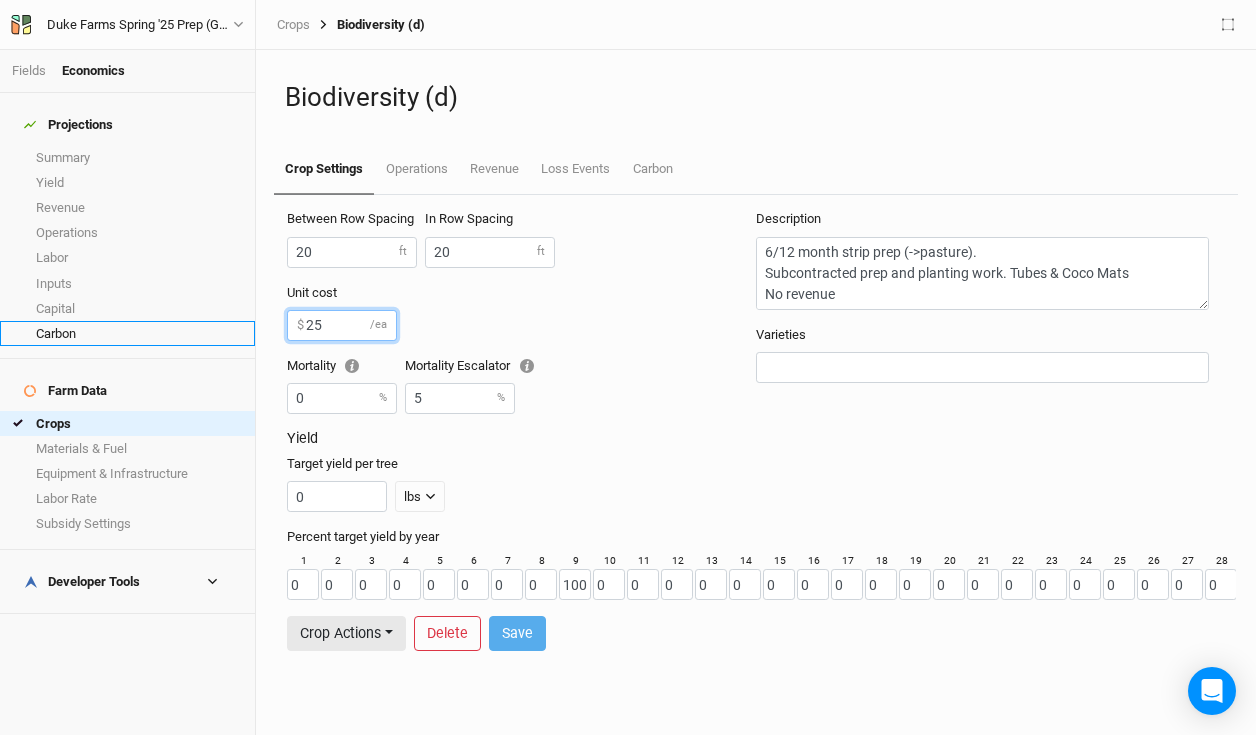 drag, startPoint x: 347, startPoint y: 325, endPoint x: 179, endPoint y: 324, distance: 168.00298 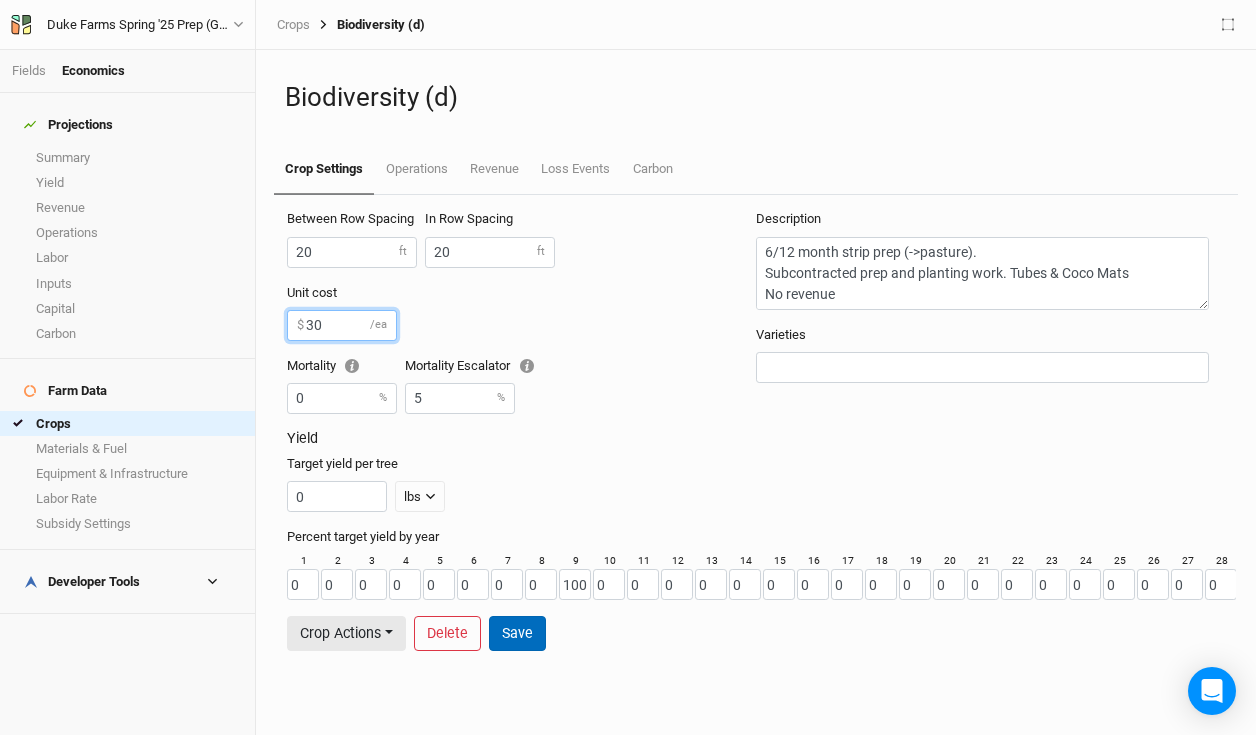 type on "30" 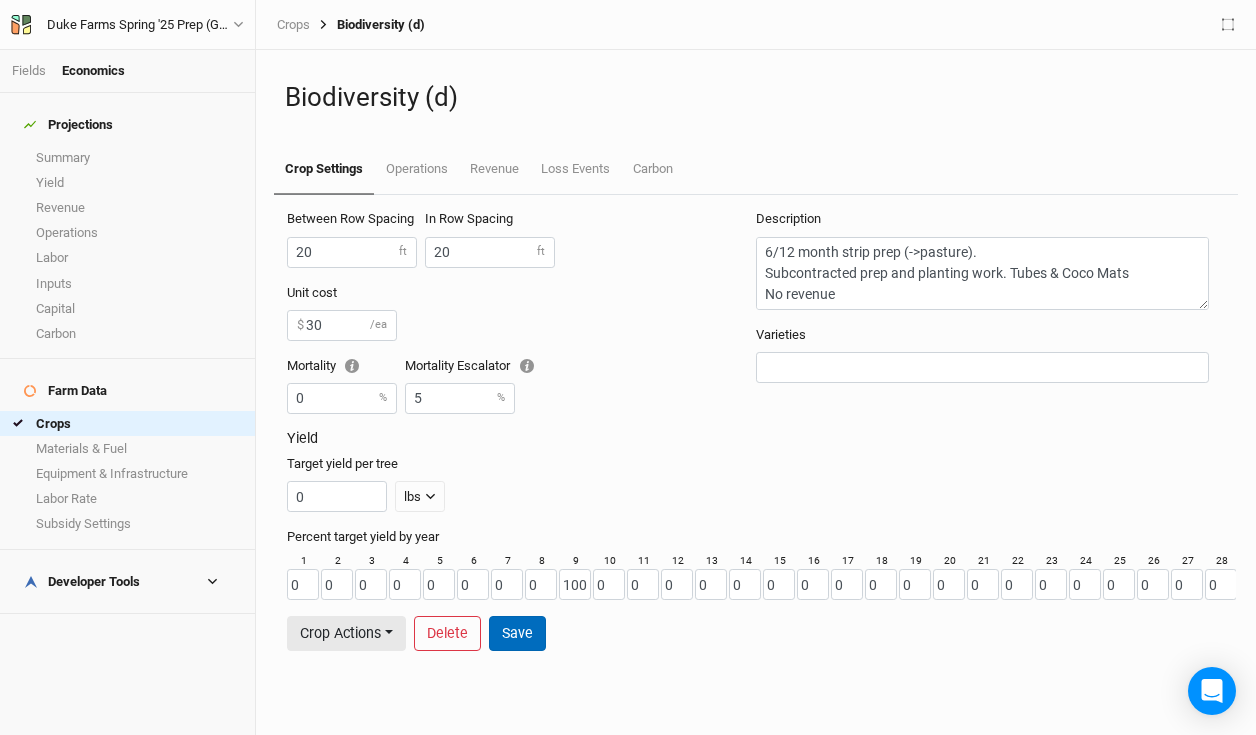 click on "Save" at bounding box center (517, 633) 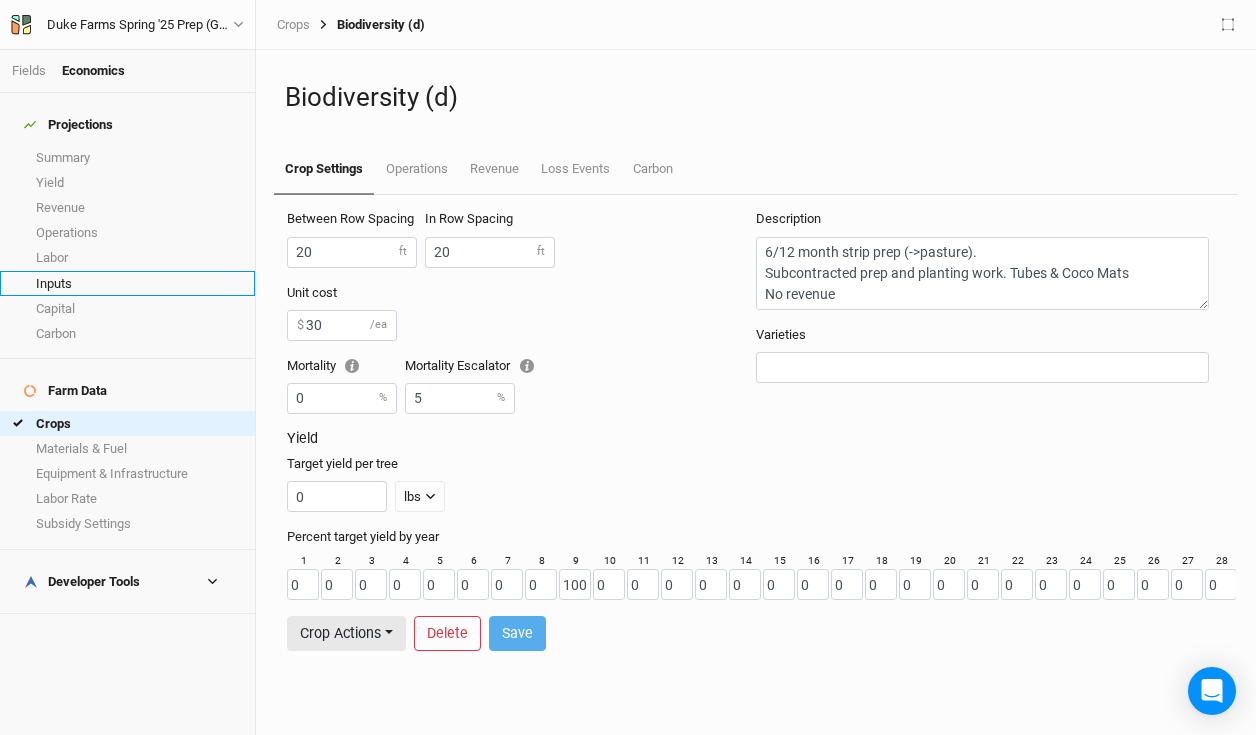 click on "Inputs" at bounding box center (127, 283) 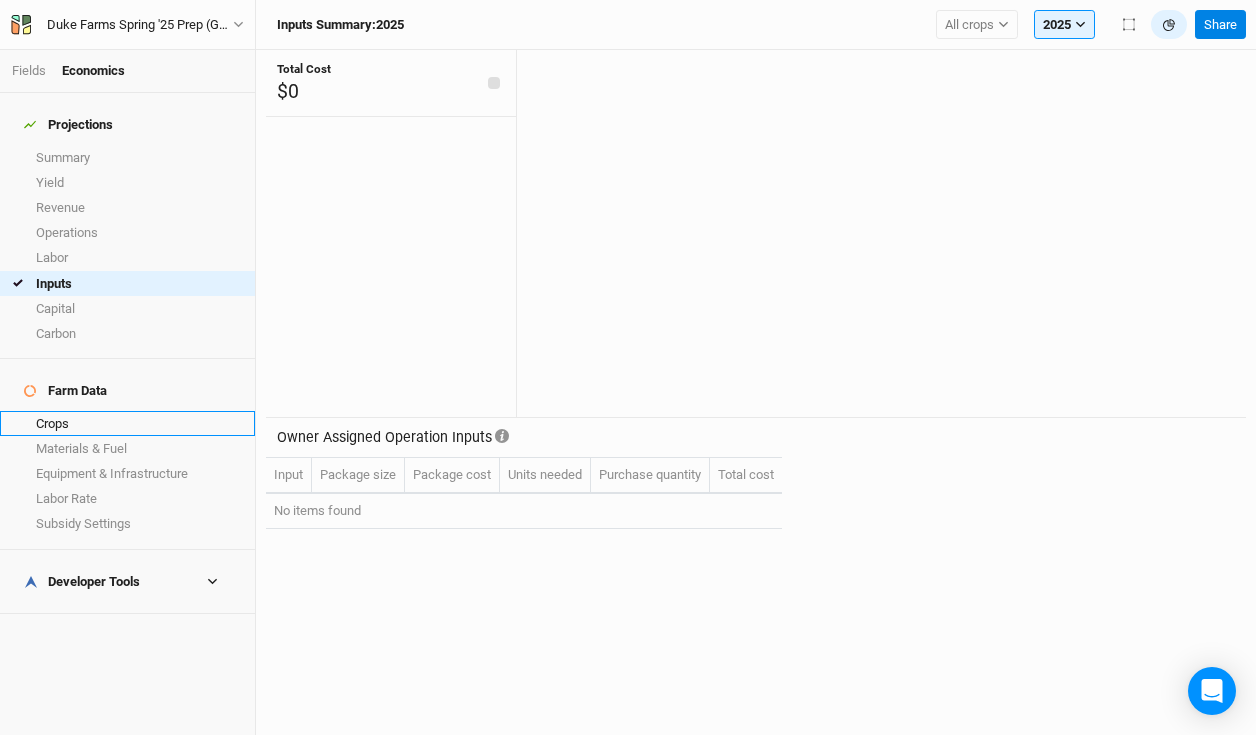 click on "Crops" at bounding box center (127, 423) 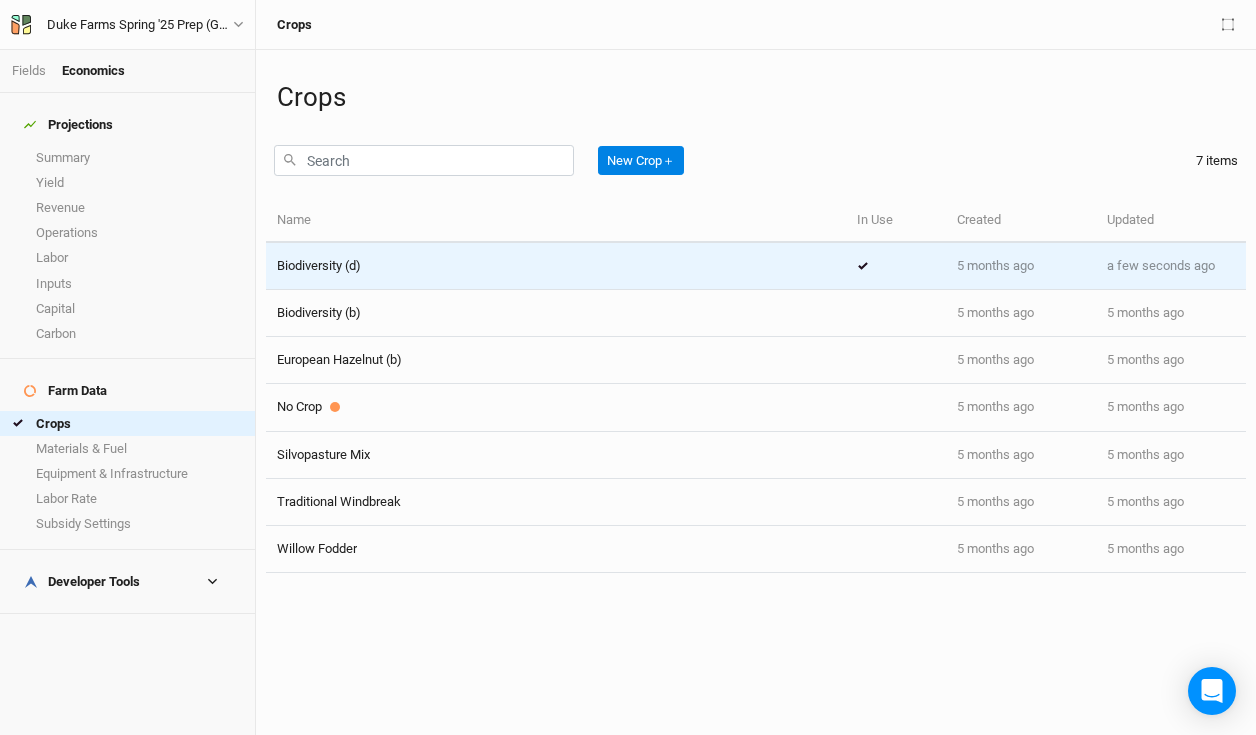click on "Biodiversity (d)" at bounding box center (556, 266) 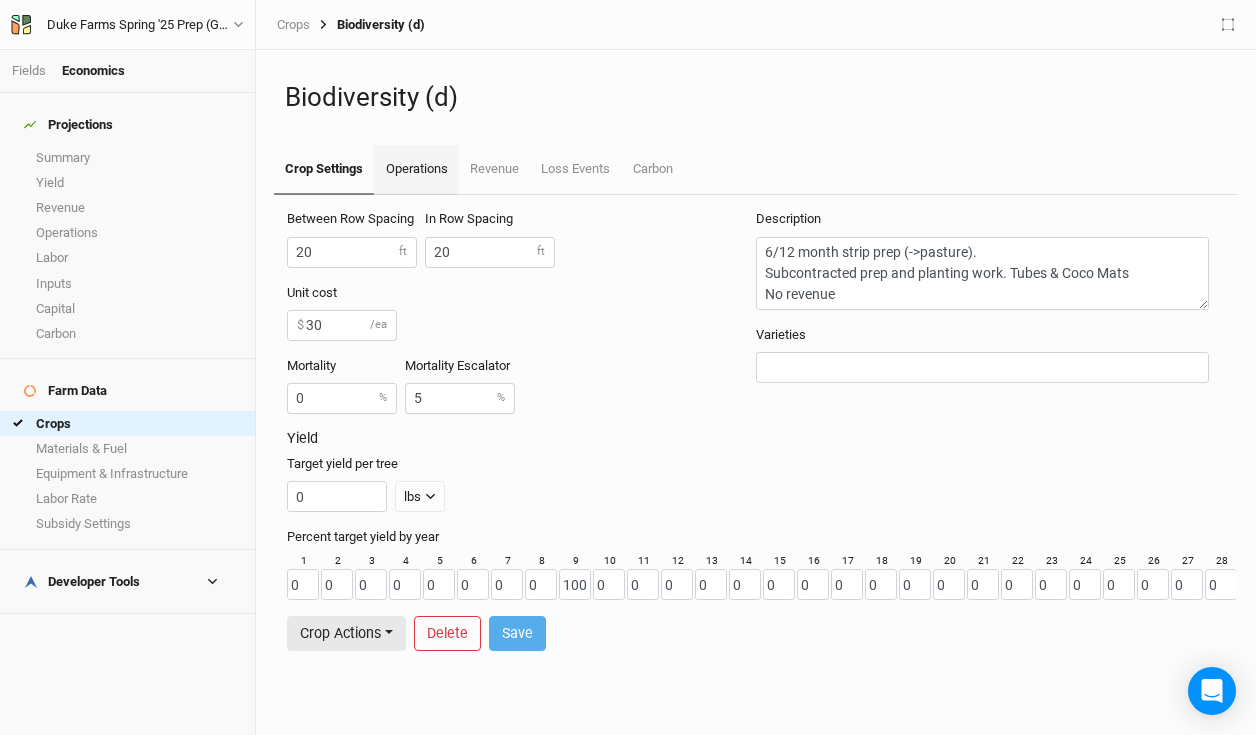 click on "Operations" at bounding box center (324, 170) 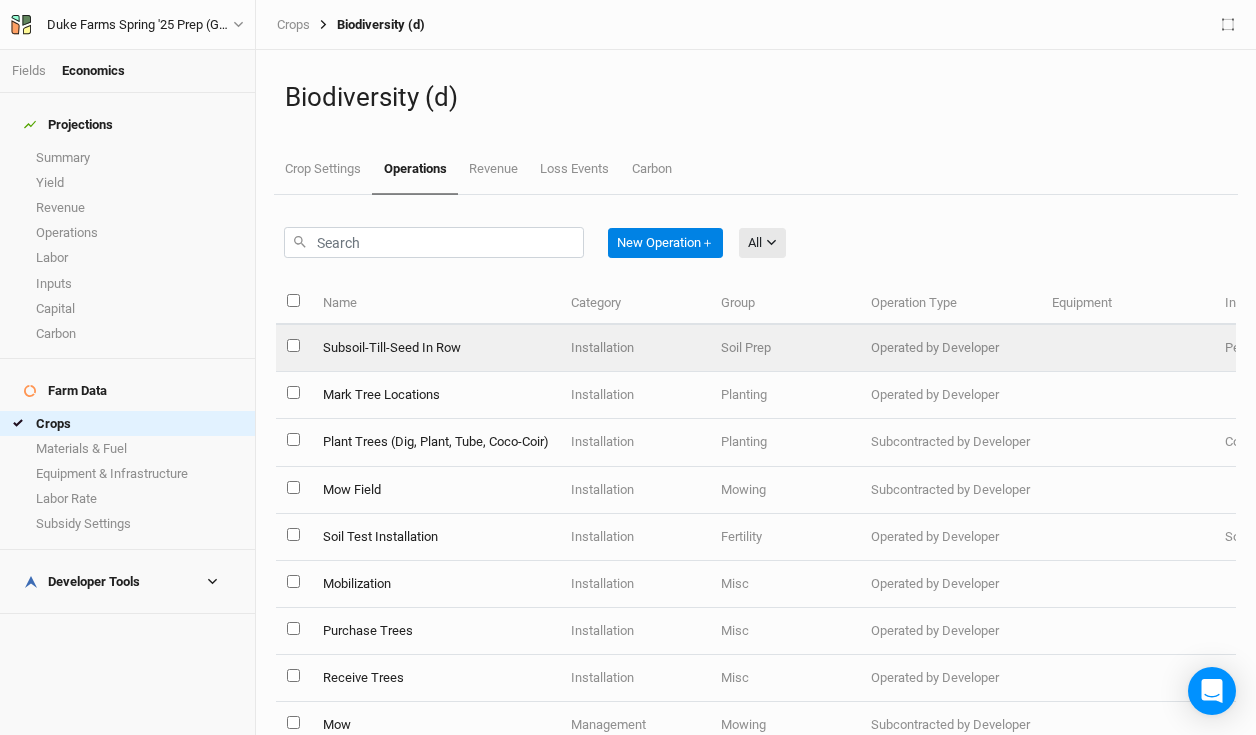 click on "Subsoil-Till-Seed In Row" at bounding box center [435, 348] 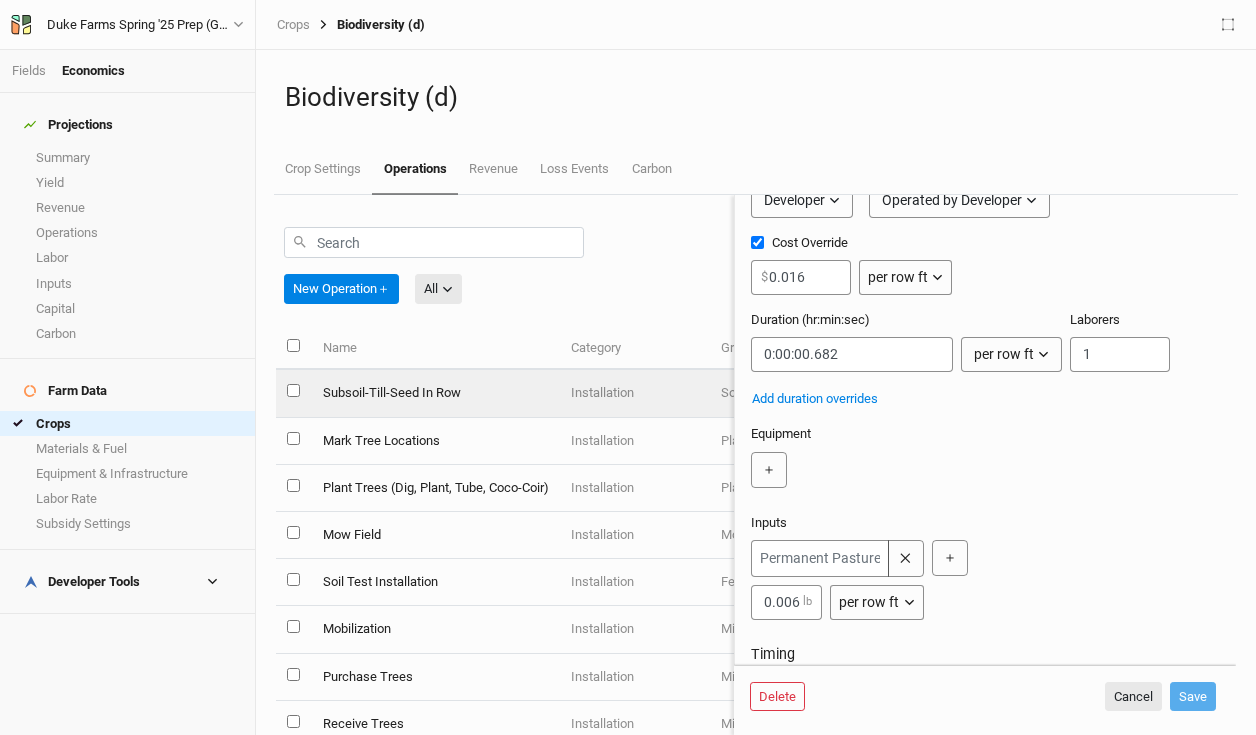 scroll, scrollTop: 249, scrollLeft: 0, axis: vertical 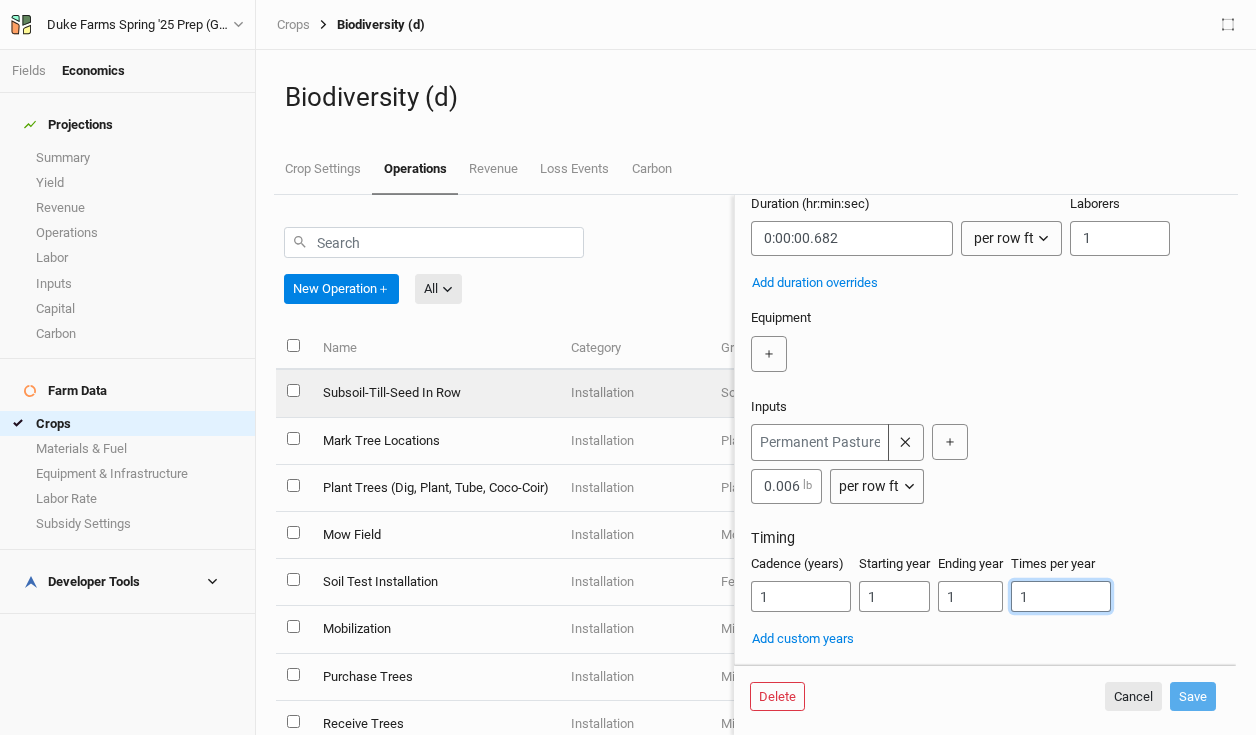 drag, startPoint x: 1096, startPoint y: 598, endPoint x: 981, endPoint y: 594, distance: 115.06954 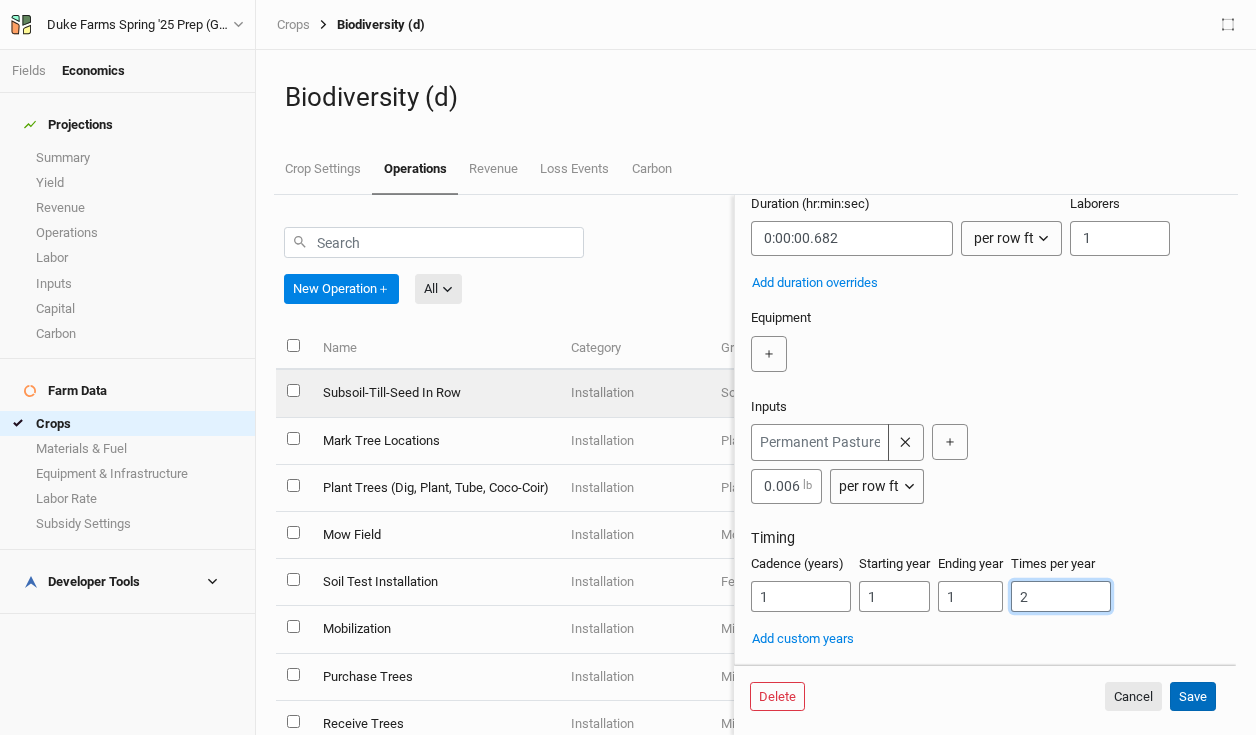 type on "2" 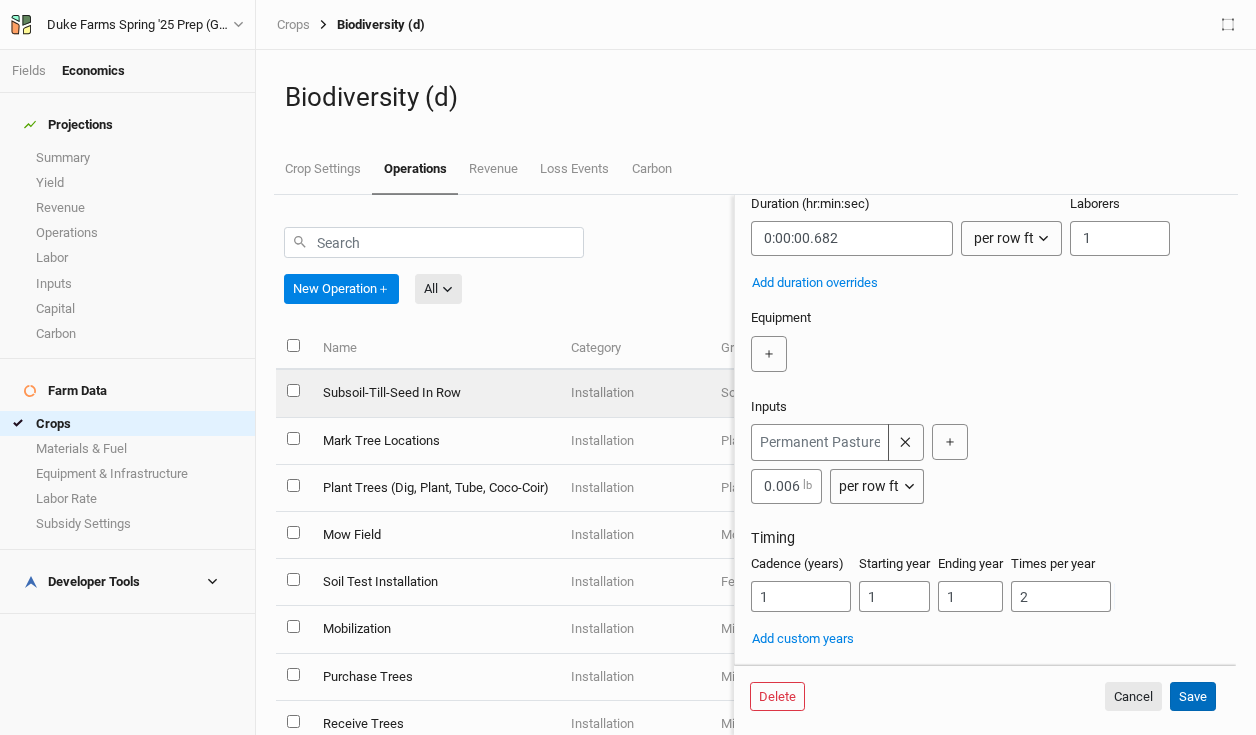 click on "Save" at bounding box center (1193, 697) 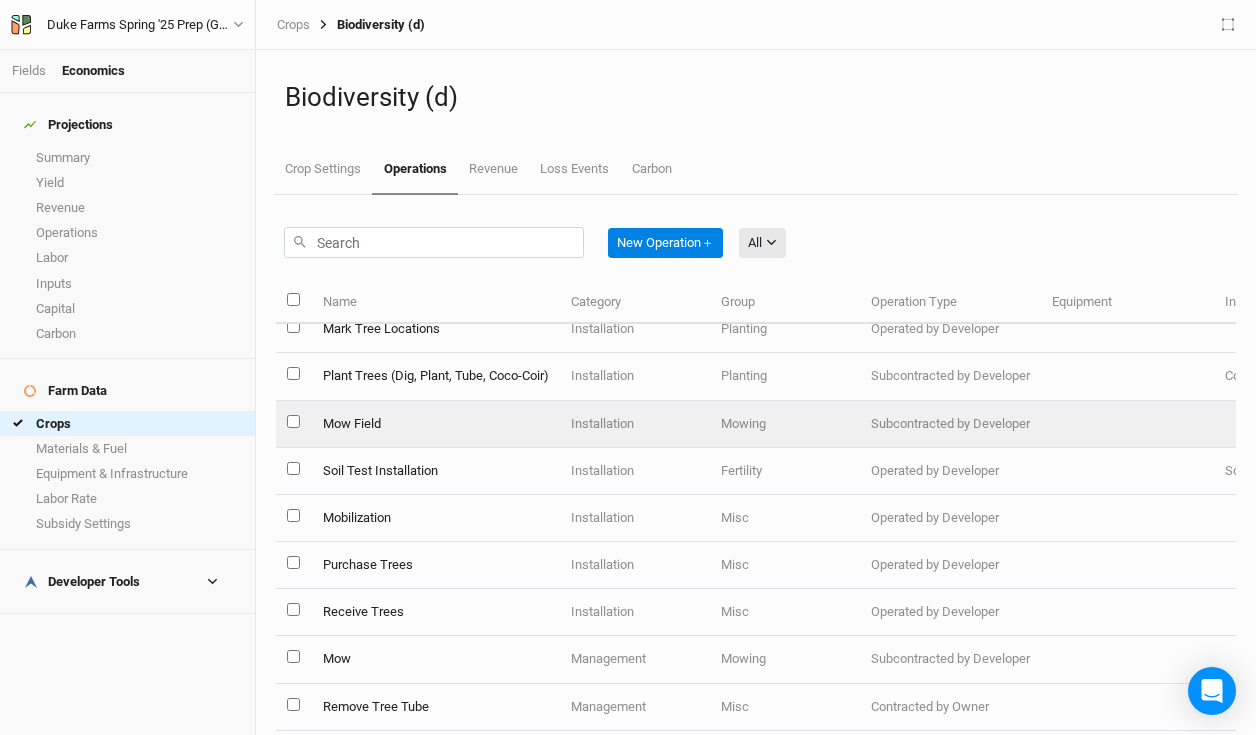 scroll, scrollTop: 140, scrollLeft: 0, axis: vertical 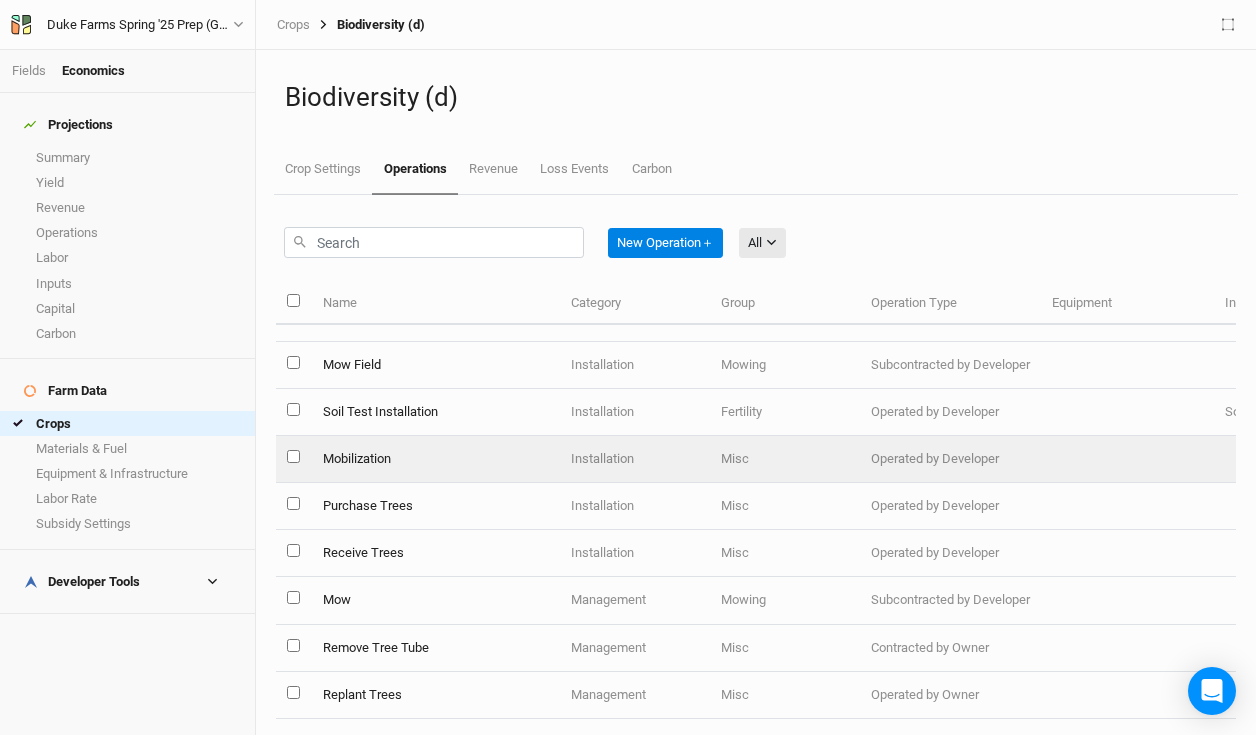click on "Mobilization" at bounding box center [435, 459] 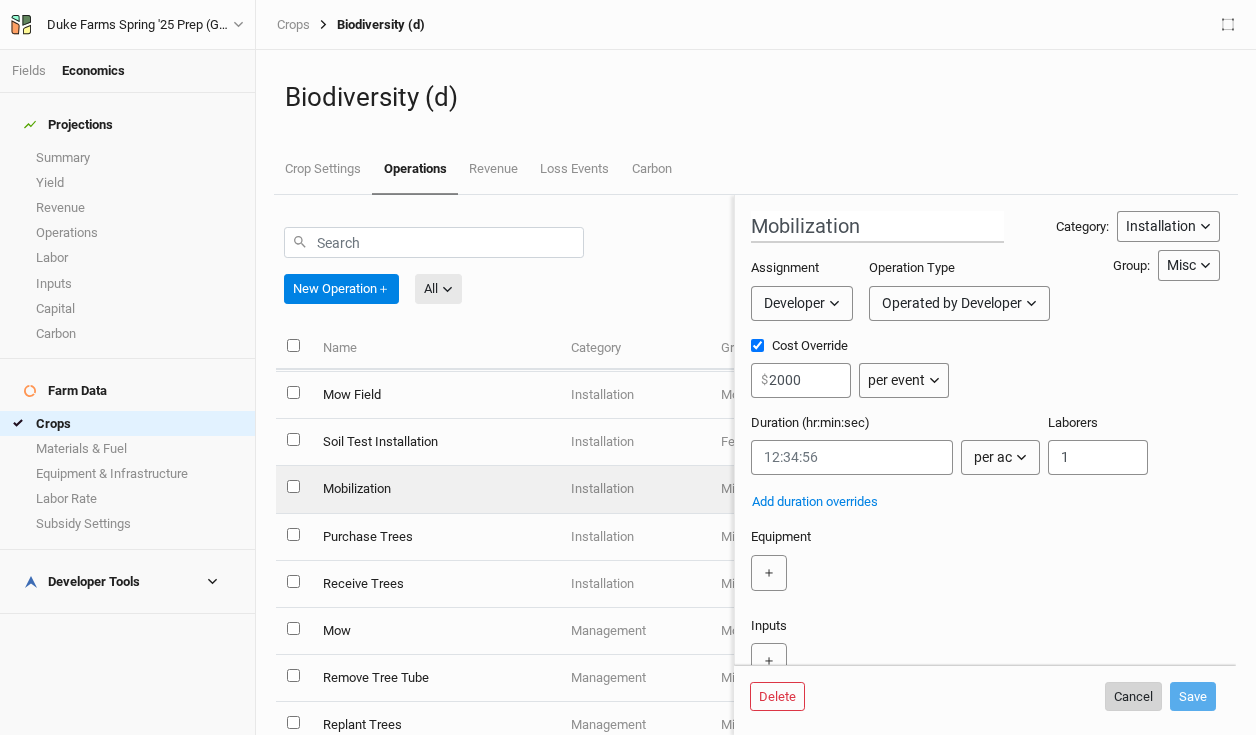 click on "Cancel" at bounding box center (1133, 697) 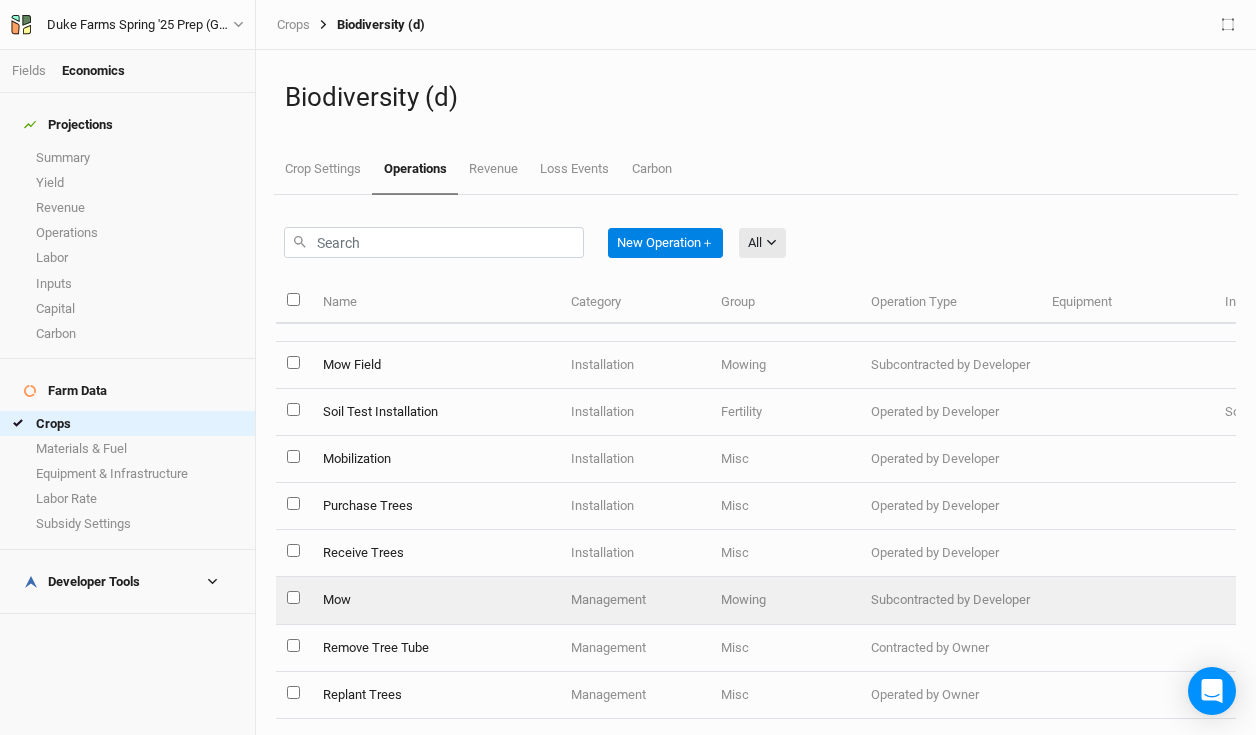 scroll, scrollTop: 0, scrollLeft: 0, axis: both 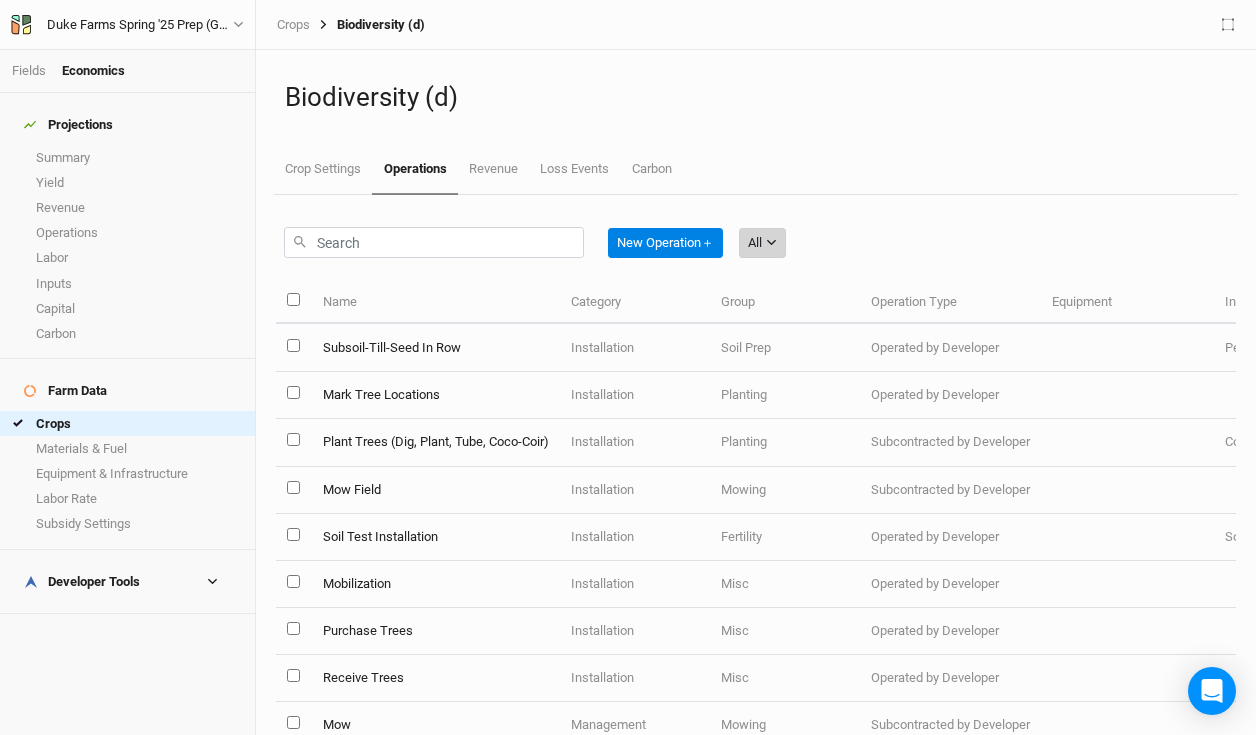 click on "All" at bounding box center (762, 243) 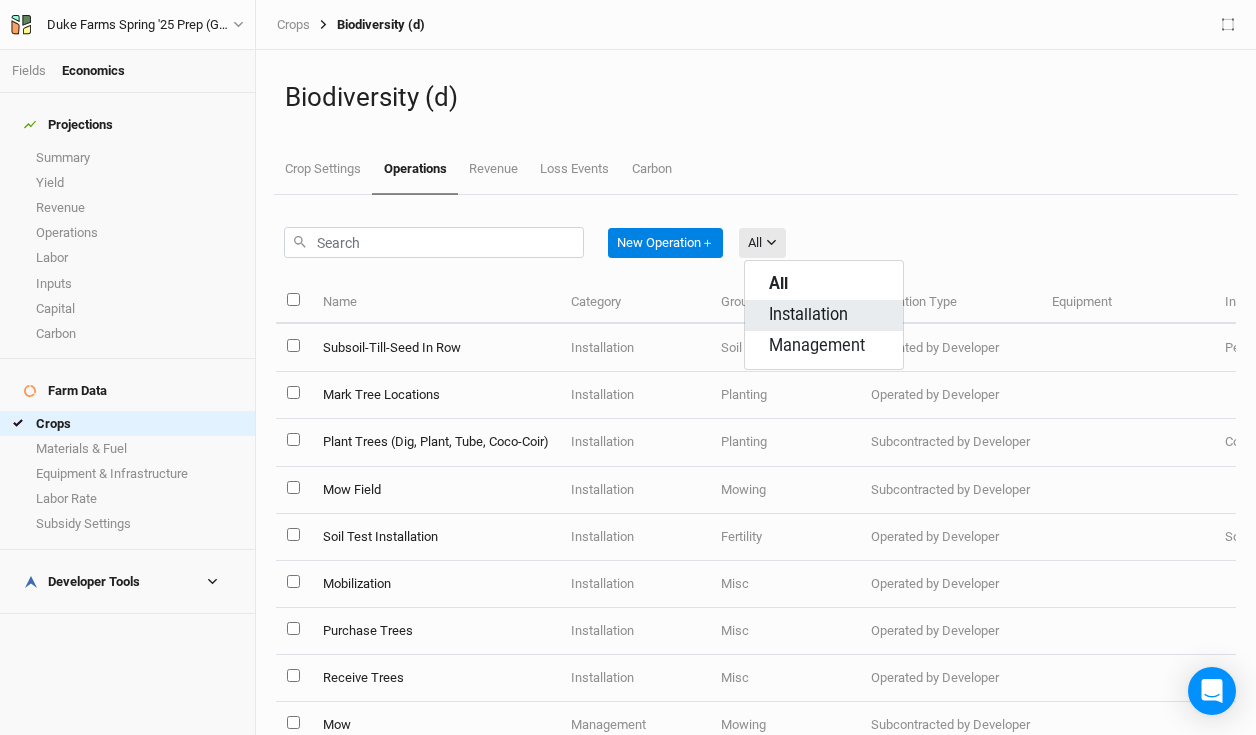 click on "Installation" at bounding box center [808, 315] 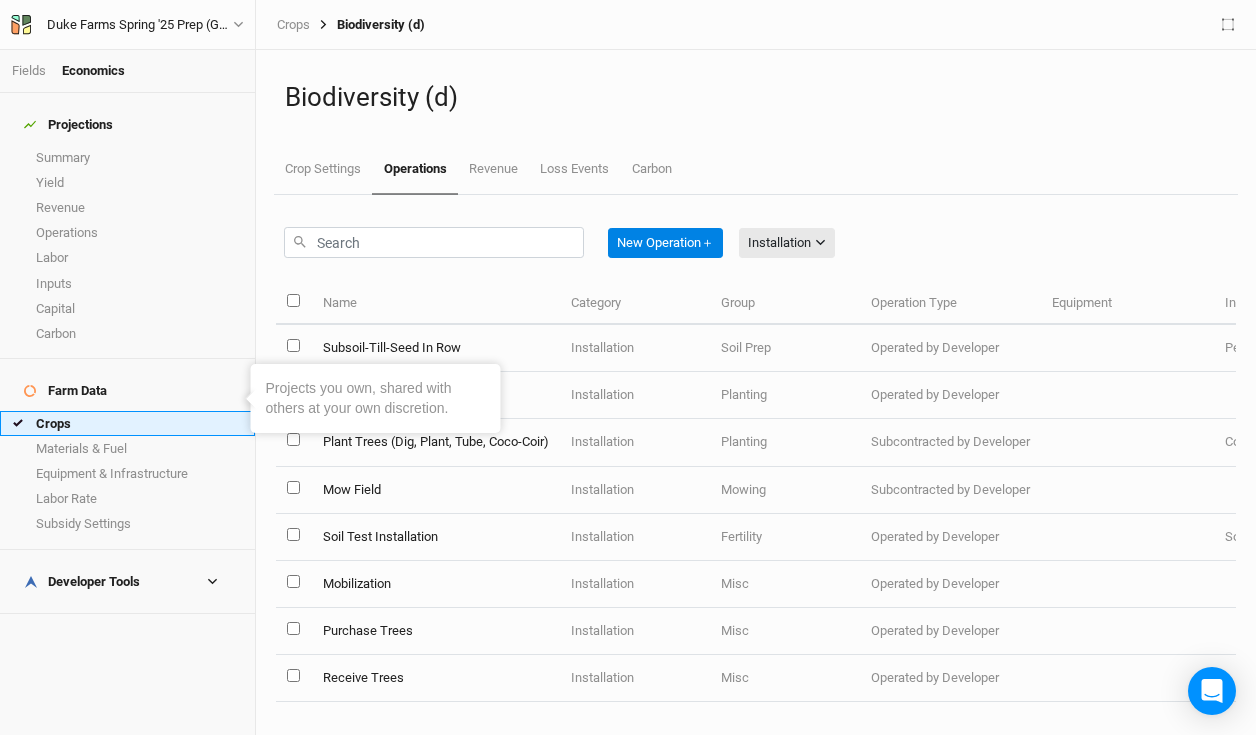 click on "Crops" at bounding box center [127, 423] 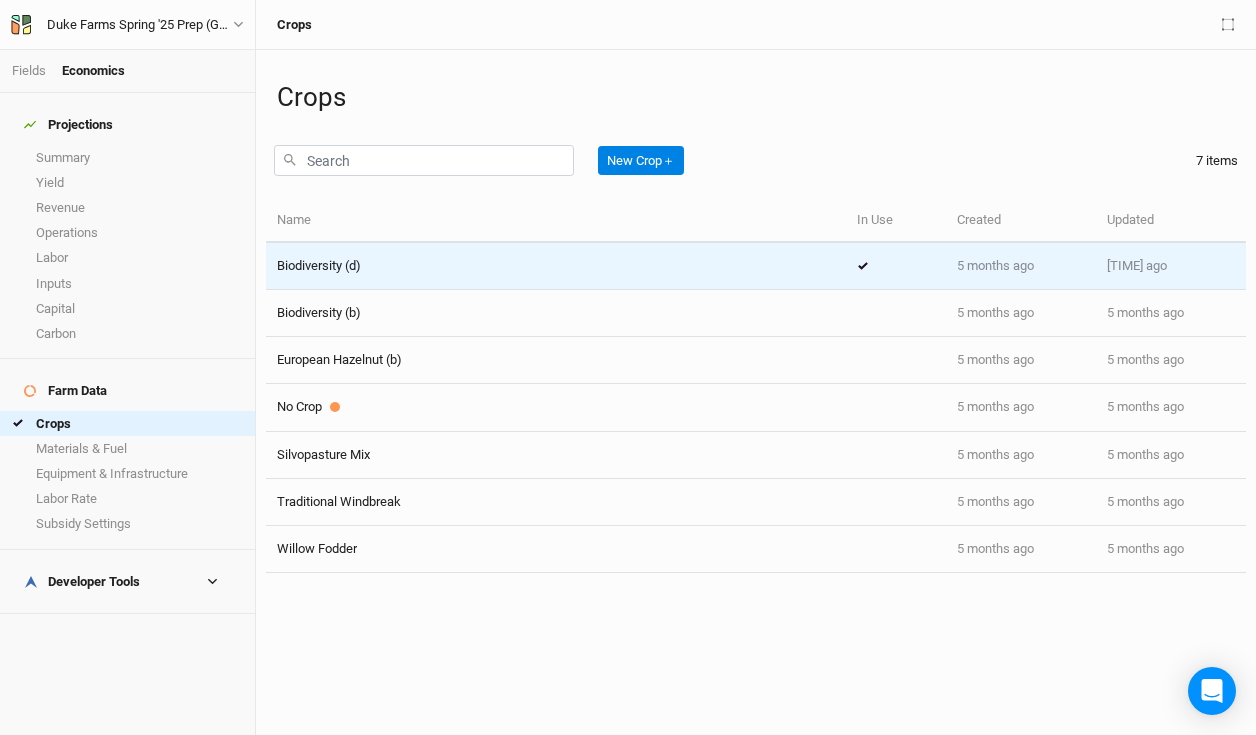 click on "Biodiversity (d)" at bounding box center [556, 266] 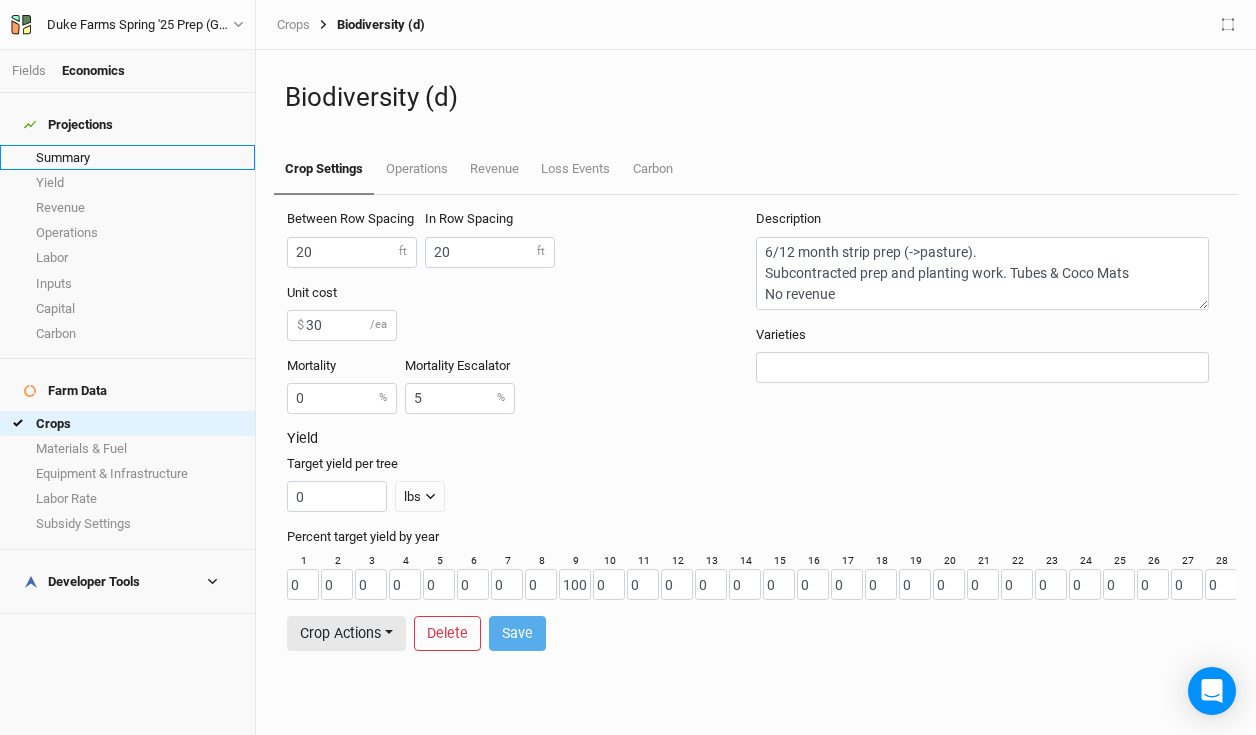 click on "Summary" at bounding box center (127, 157) 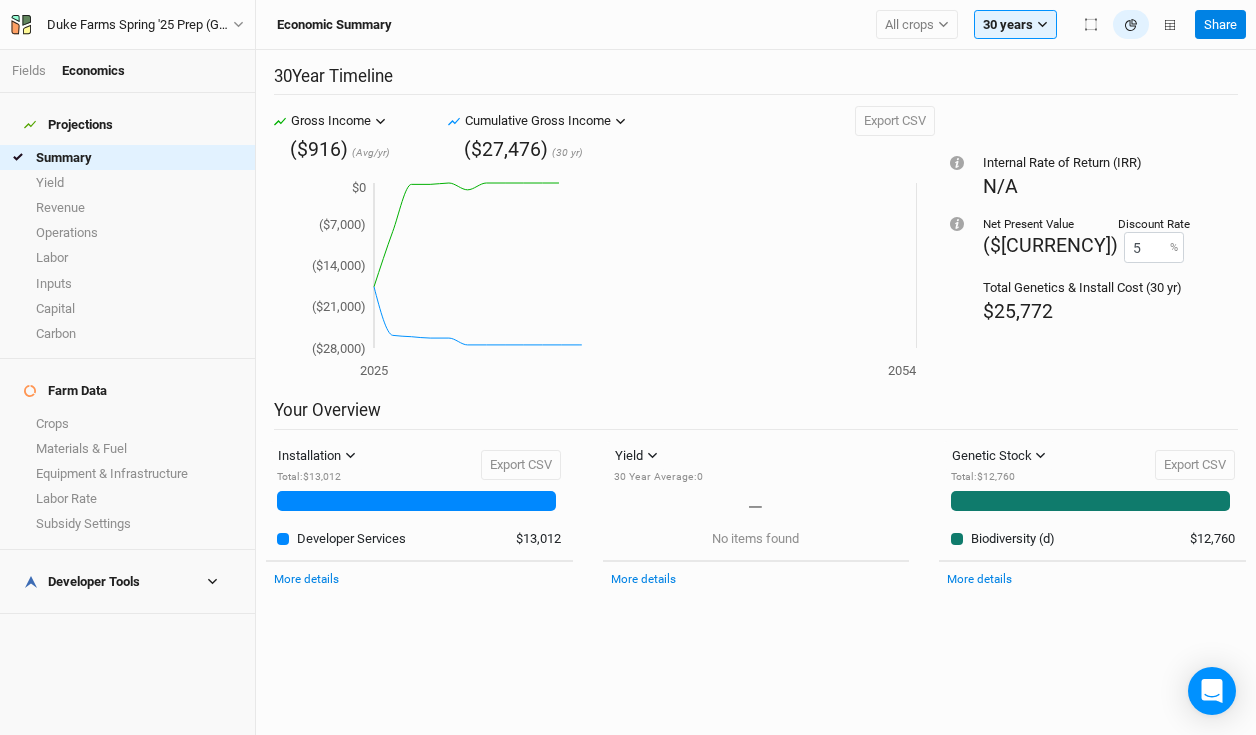 click on "Developer Tools" at bounding box center (127, 582) 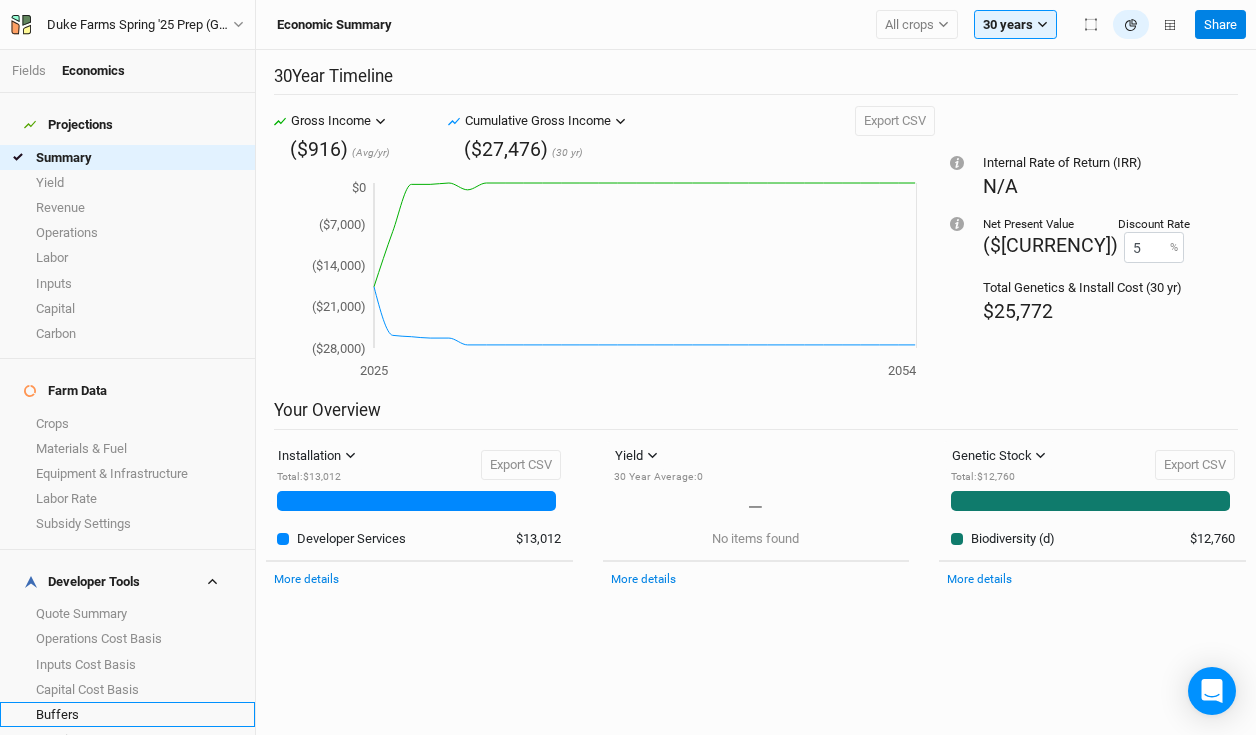 click on "Buffers" at bounding box center [127, 714] 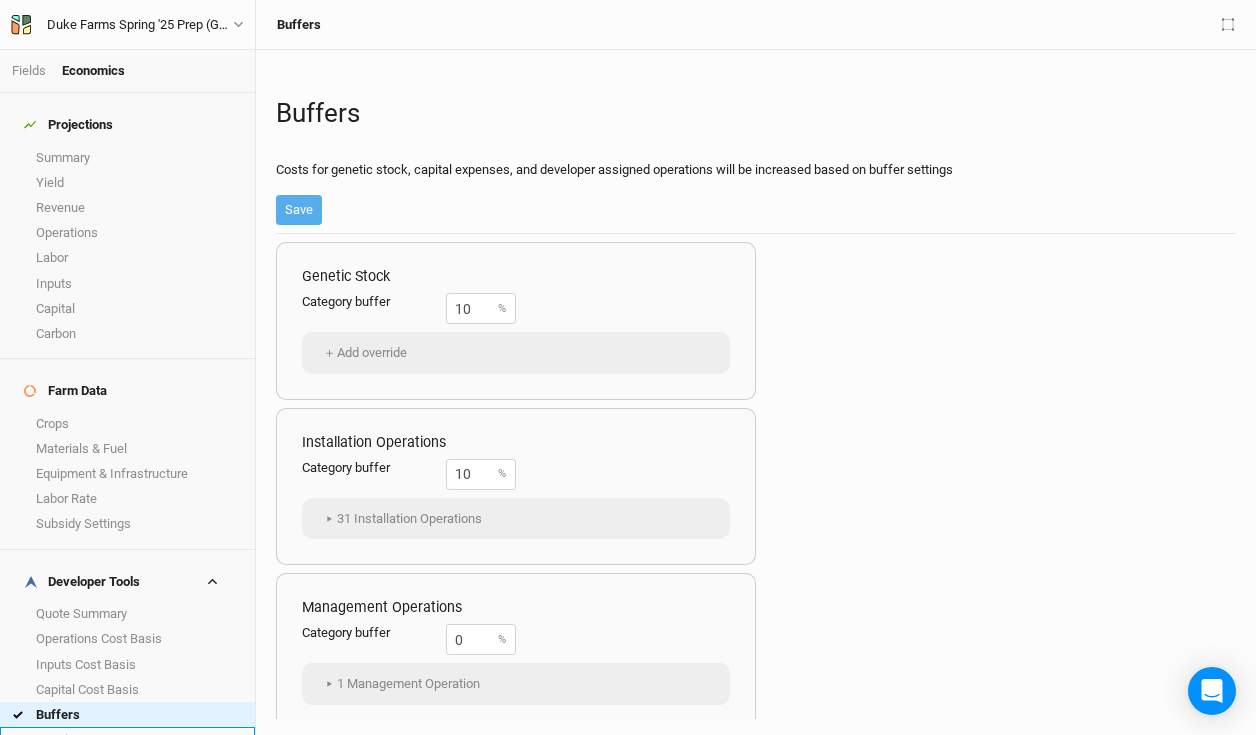 click on "Margins" at bounding box center (127, 739) 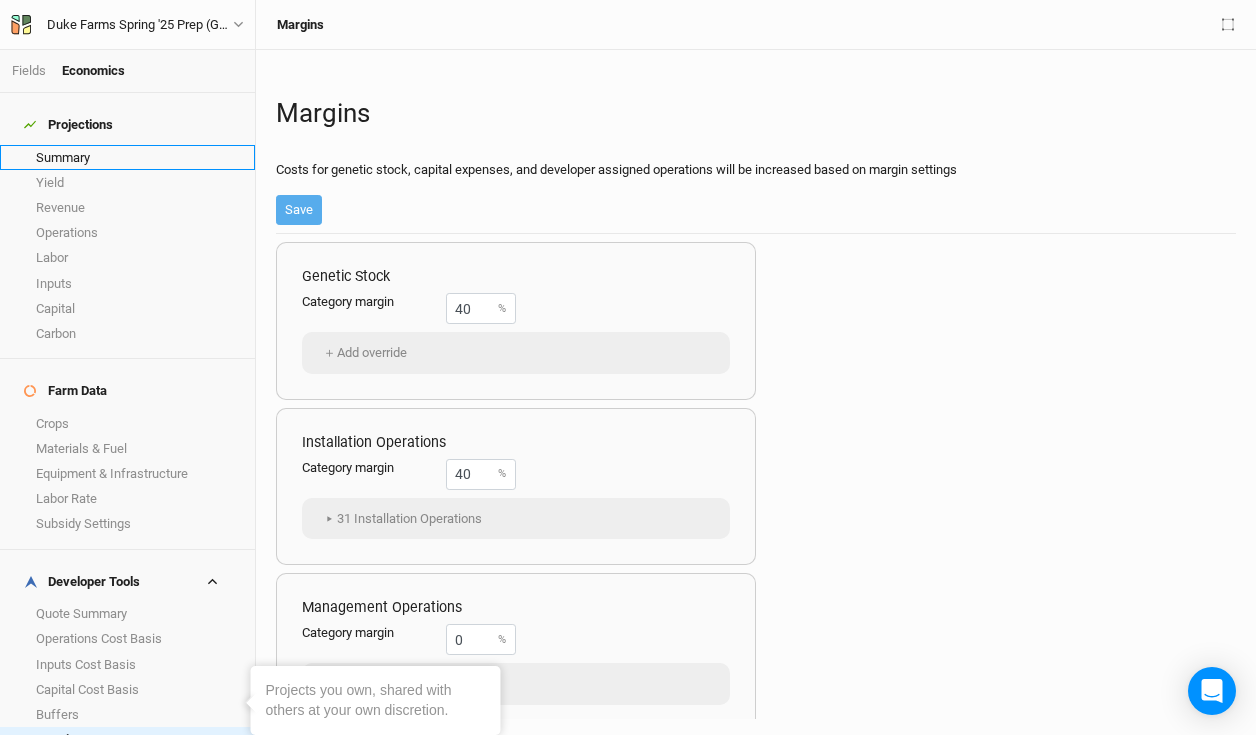 click on "Summary" at bounding box center [127, 157] 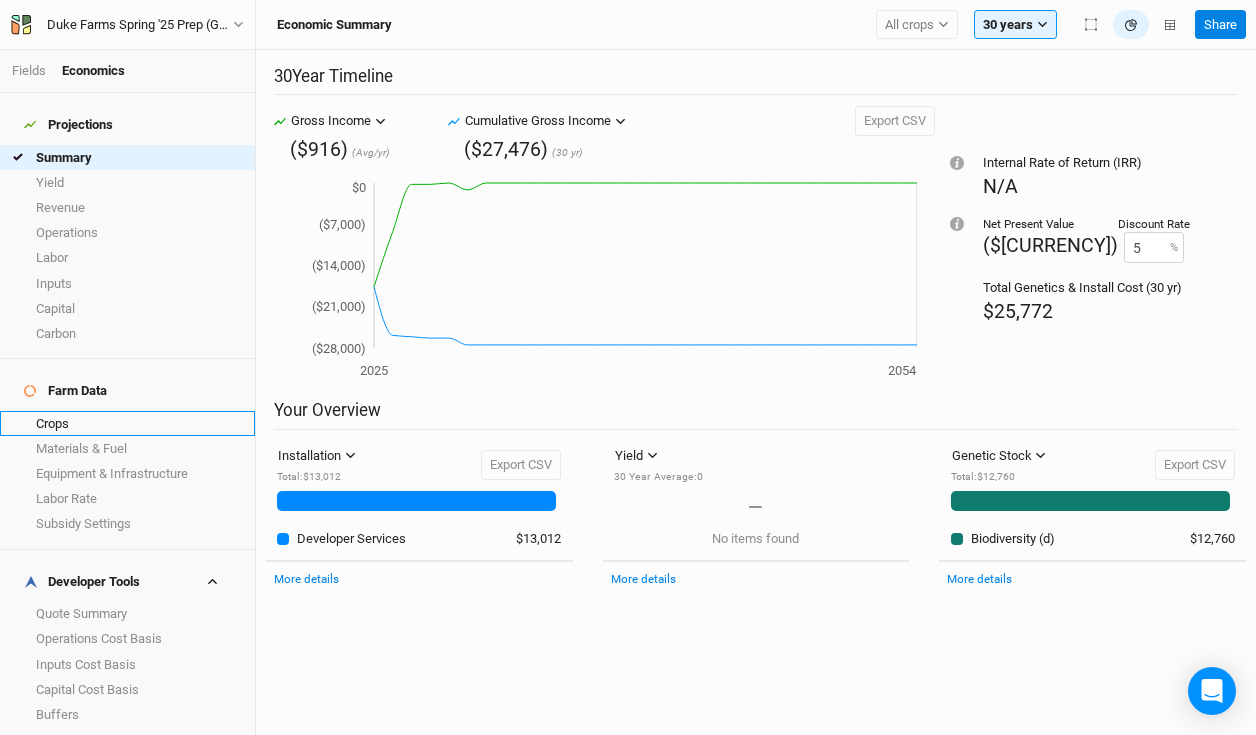 click on "Crops" at bounding box center [127, 423] 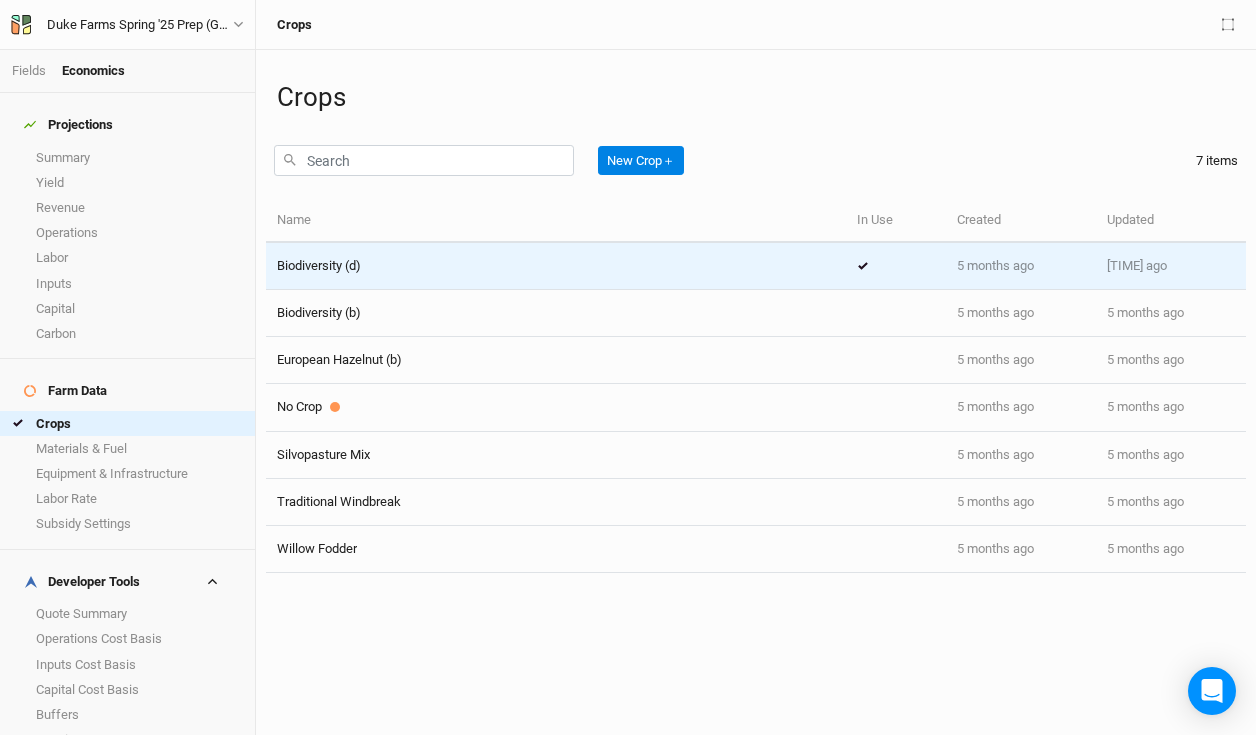click on "Biodiversity (d)" at bounding box center (556, 266) 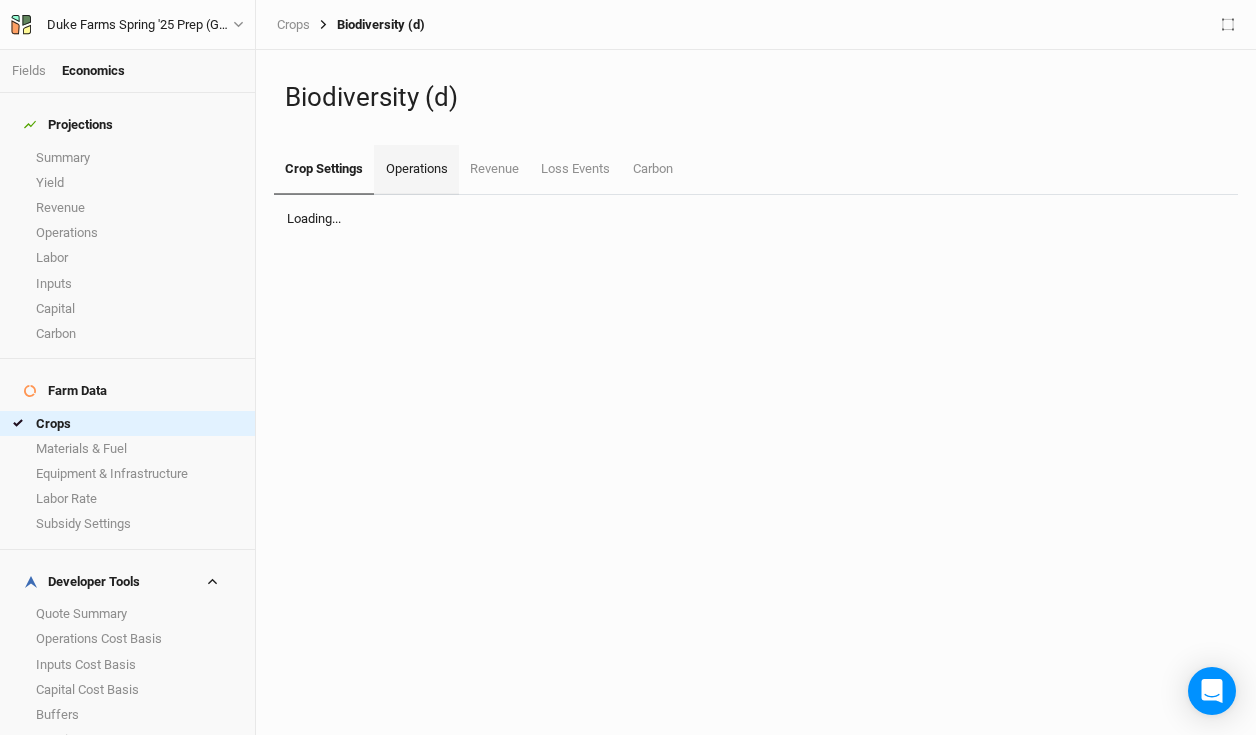 click on "Operations" at bounding box center (324, 170) 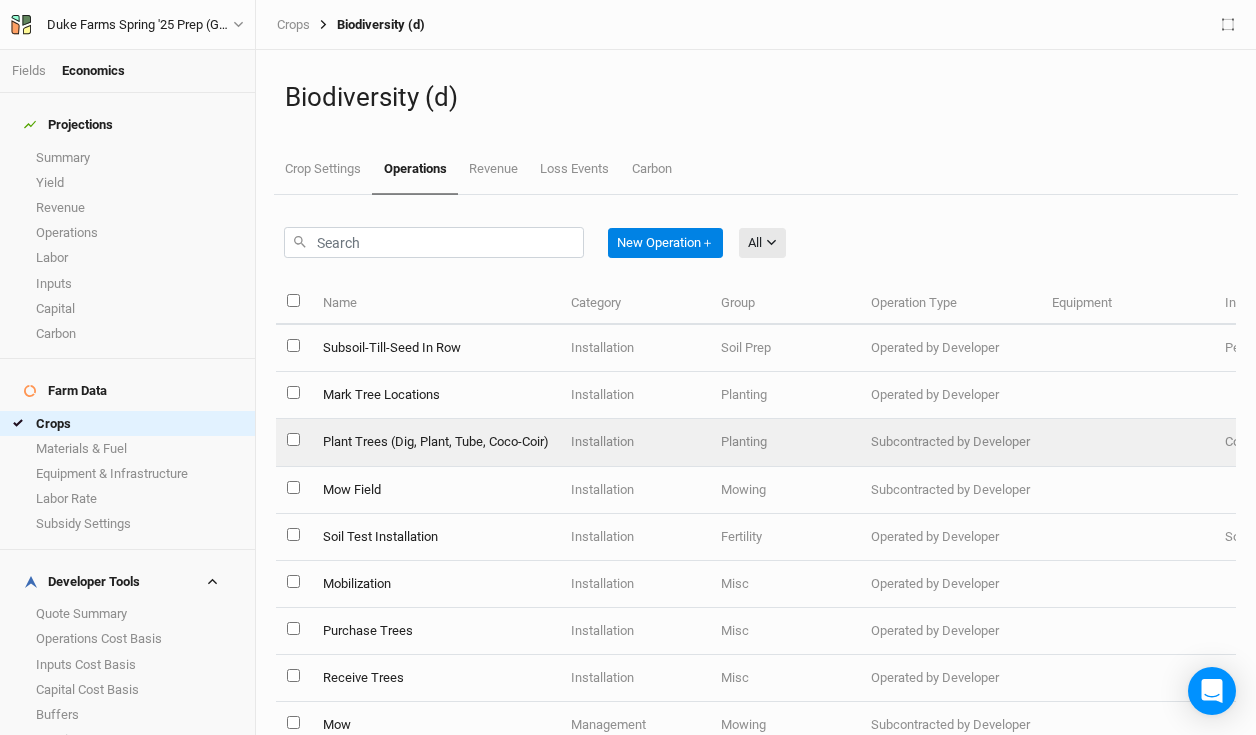 click on "Plant Trees (Dig, Plant, Tube, Coco-Coir)" at bounding box center (435, 442) 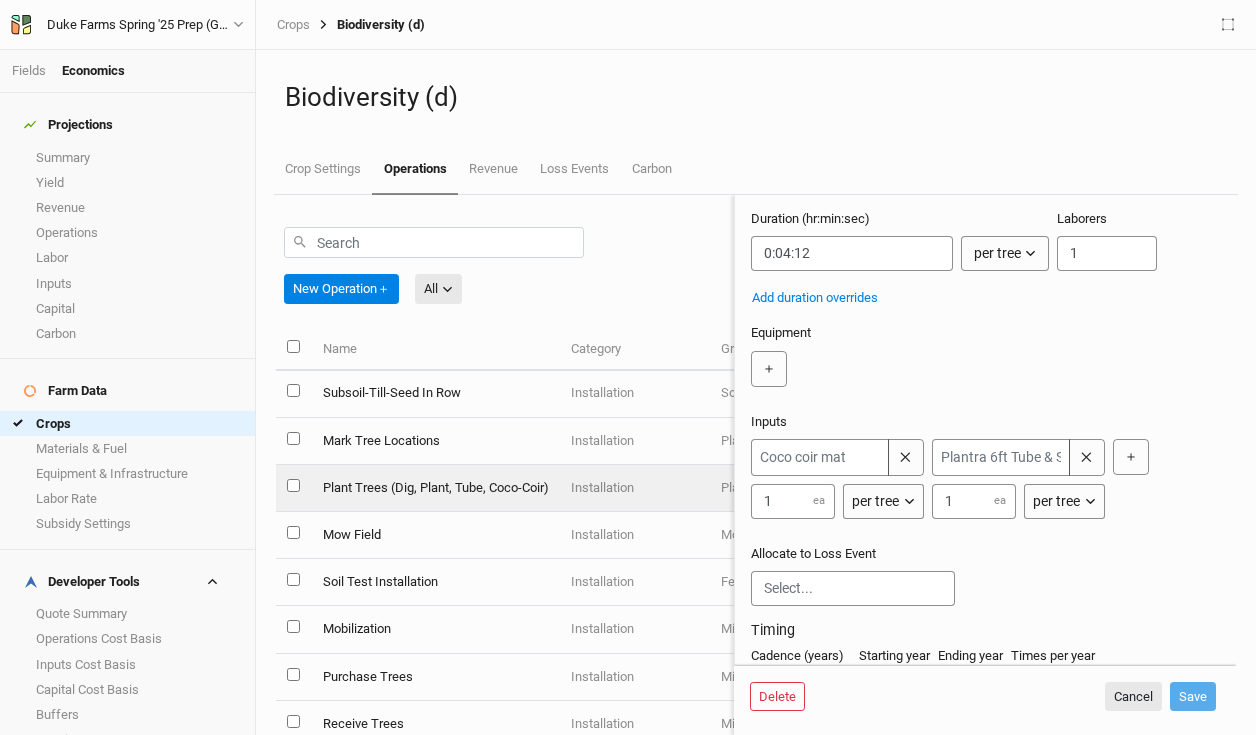 scroll, scrollTop: 327, scrollLeft: 0, axis: vertical 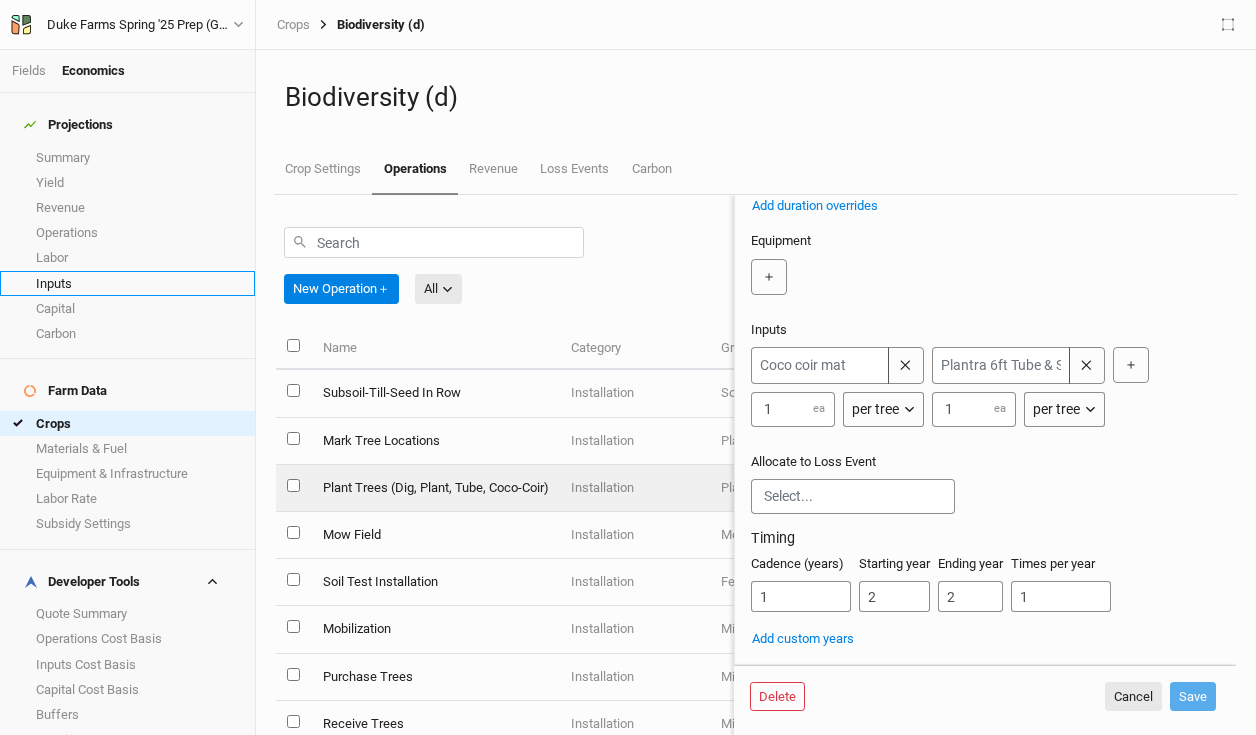 click on "Inputs" at bounding box center (127, 283) 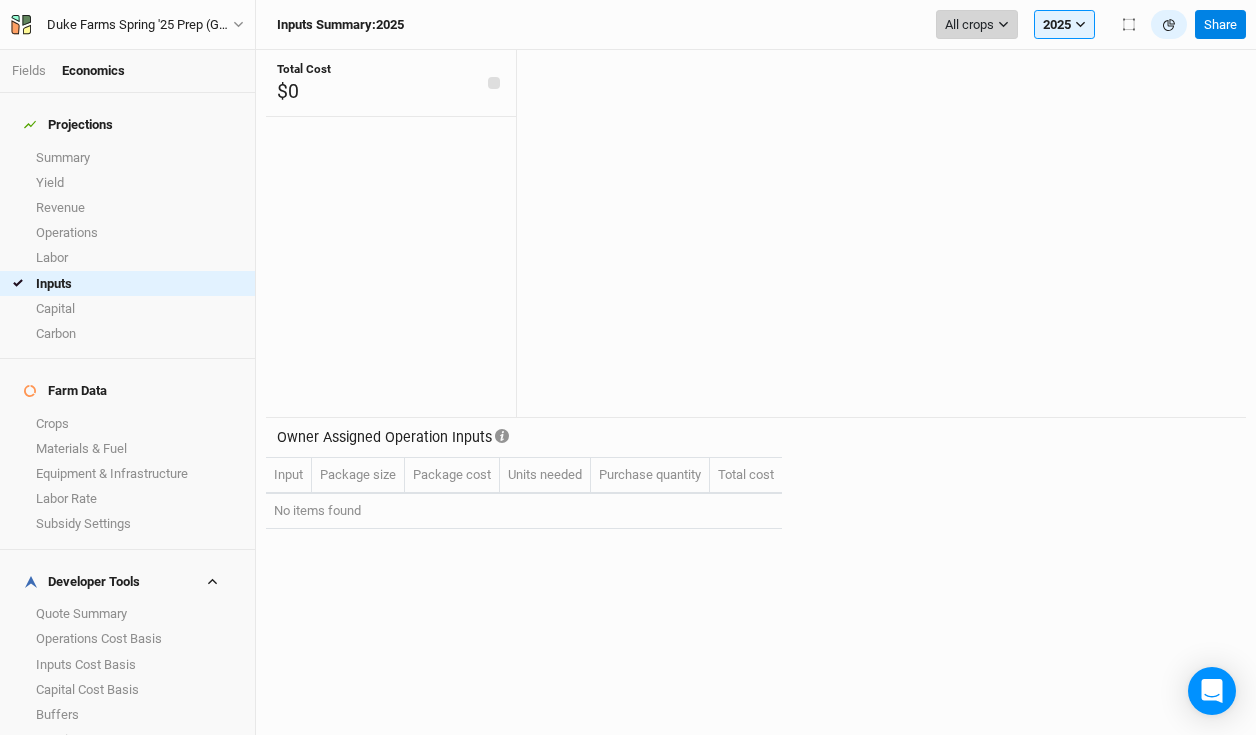 click on "All crops" at bounding box center (969, 25) 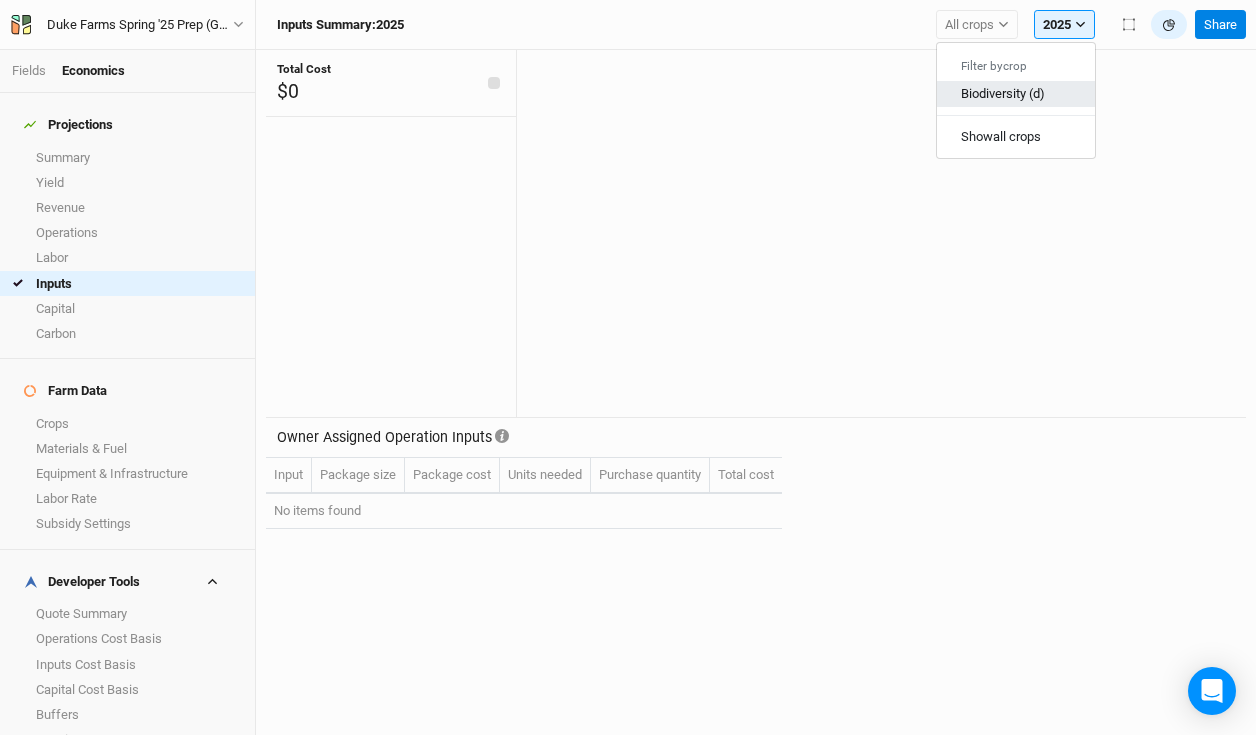 click on "Biodiversity (d)" at bounding box center (1003, 93) 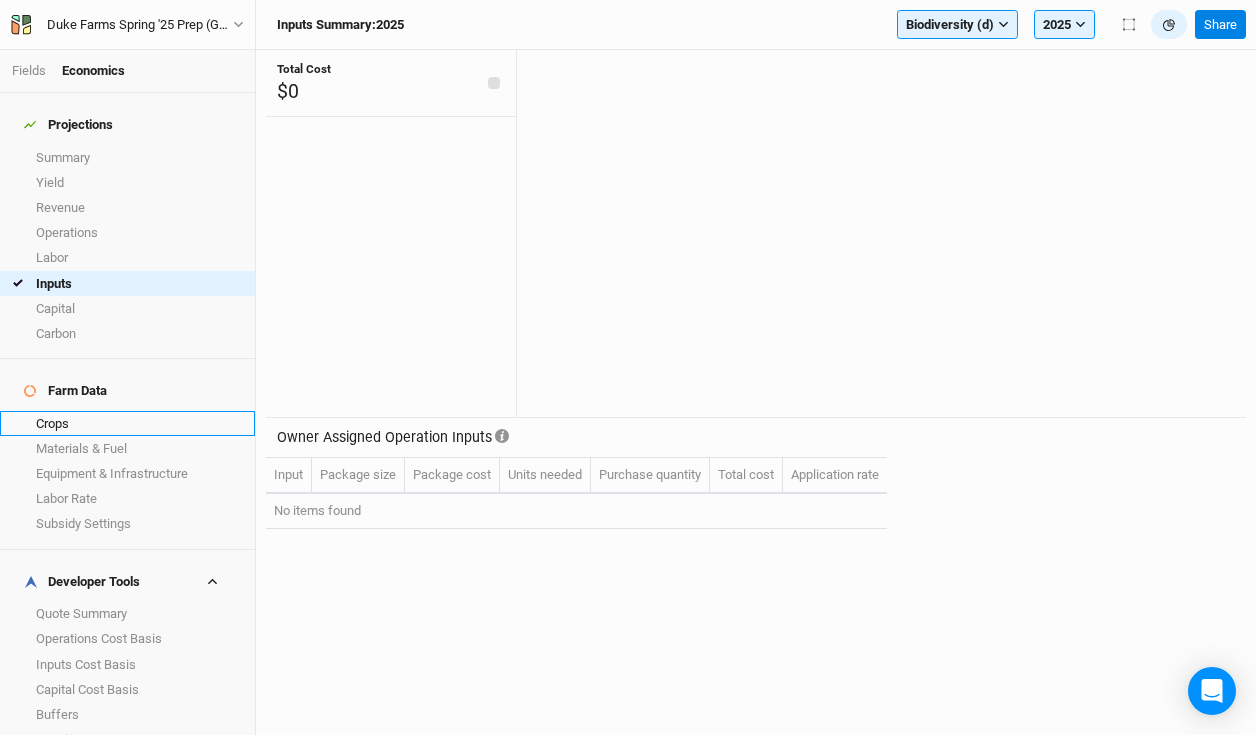 click on "Crops" at bounding box center [127, 423] 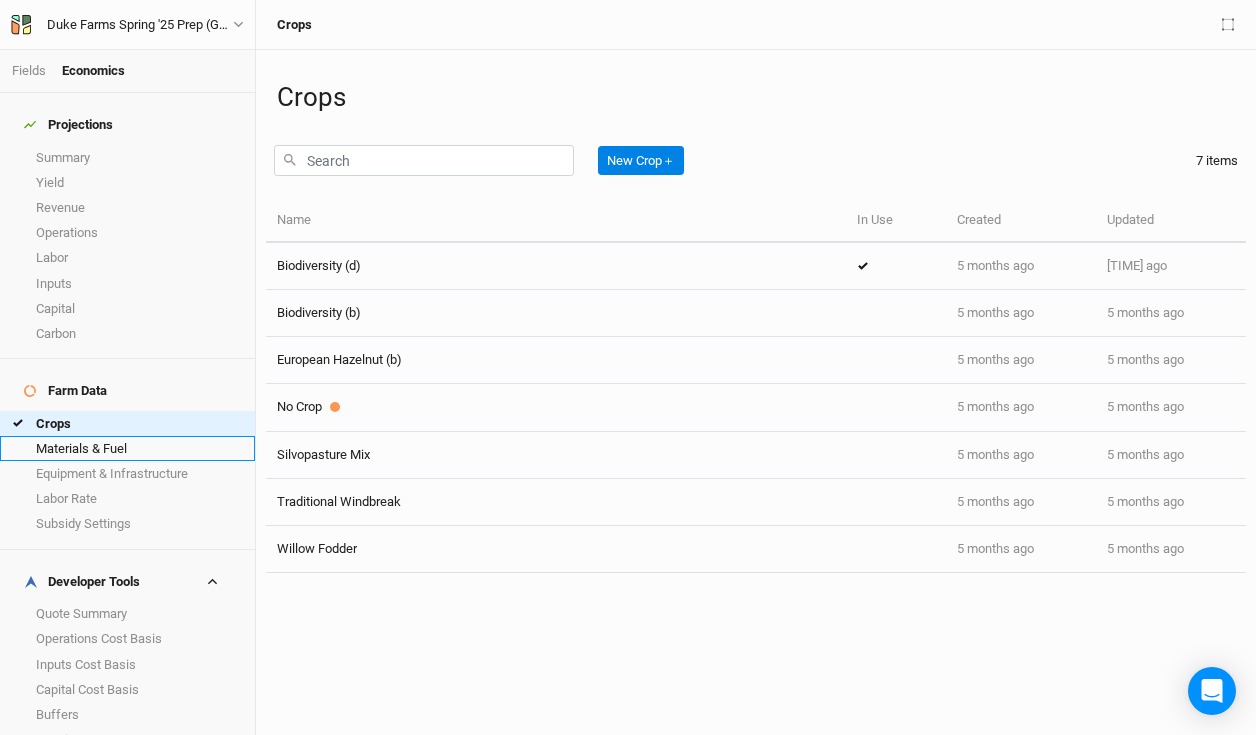 click on "Materials & Fuel" at bounding box center (127, 448) 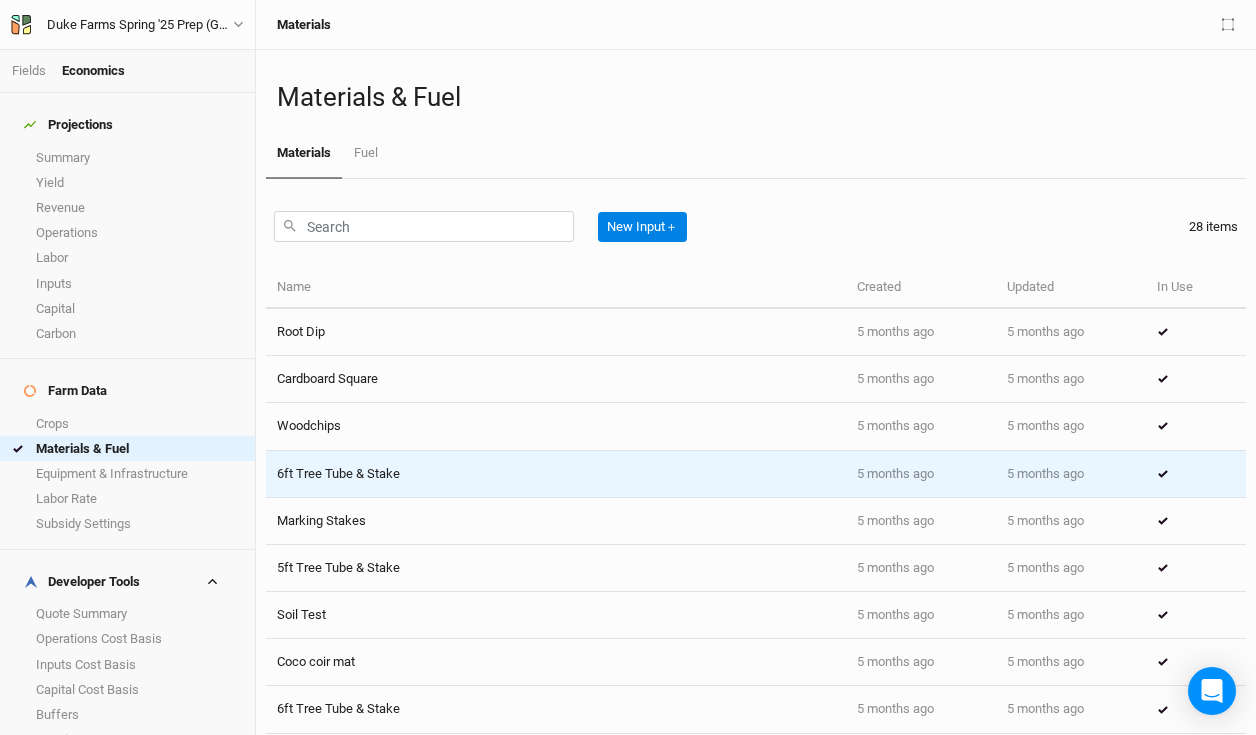 click on "6ft Tree Tube & Stake" at bounding box center (556, 474) 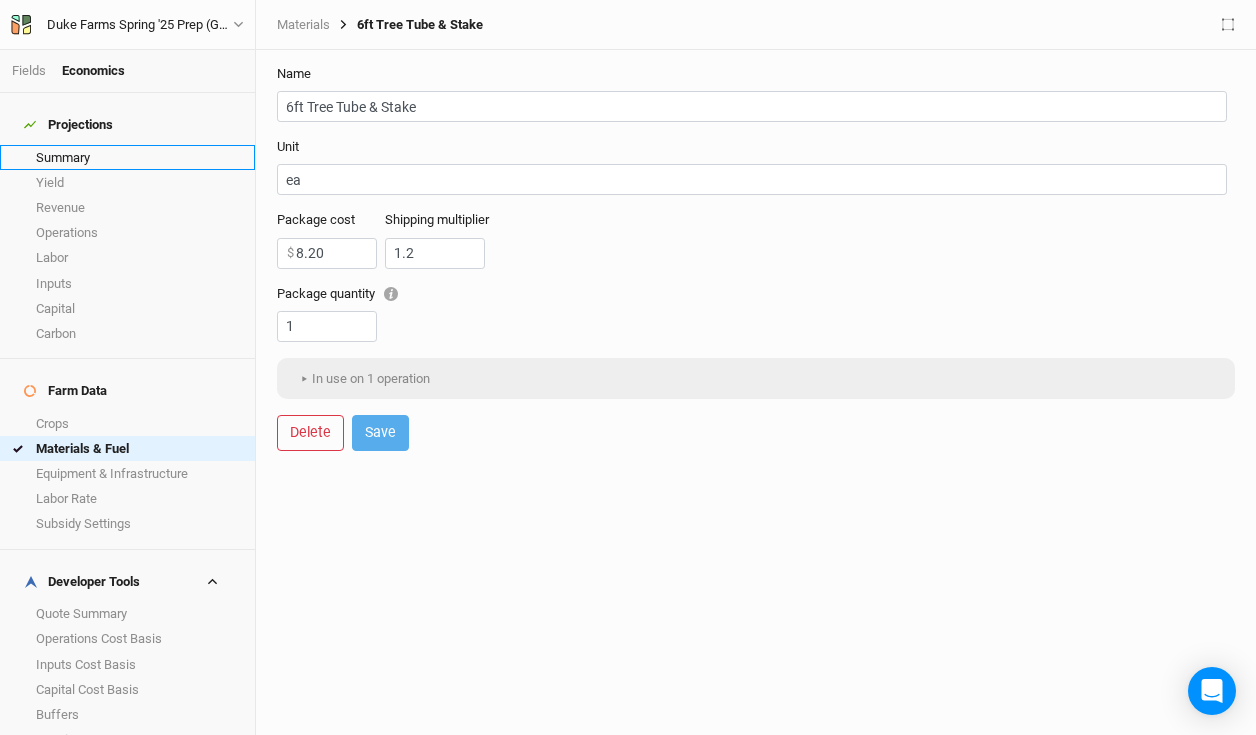 click on "Summary" at bounding box center [127, 157] 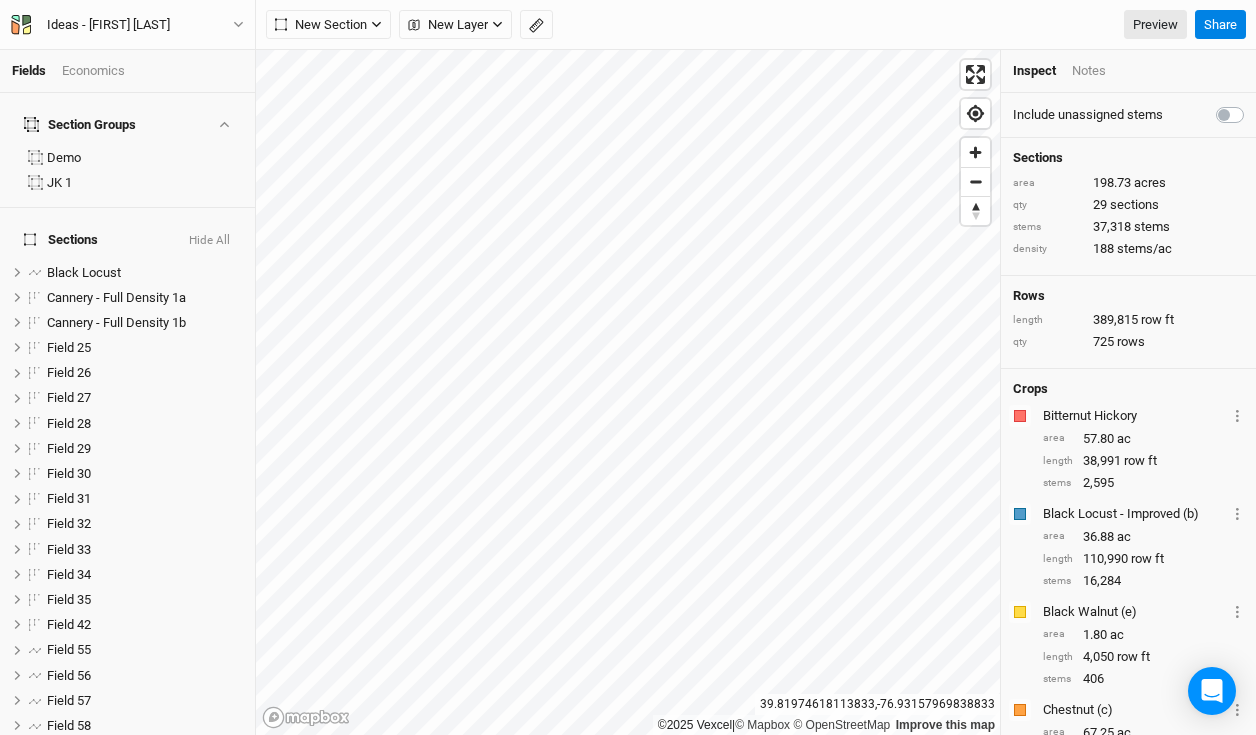 scroll, scrollTop: 0, scrollLeft: 0, axis: both 